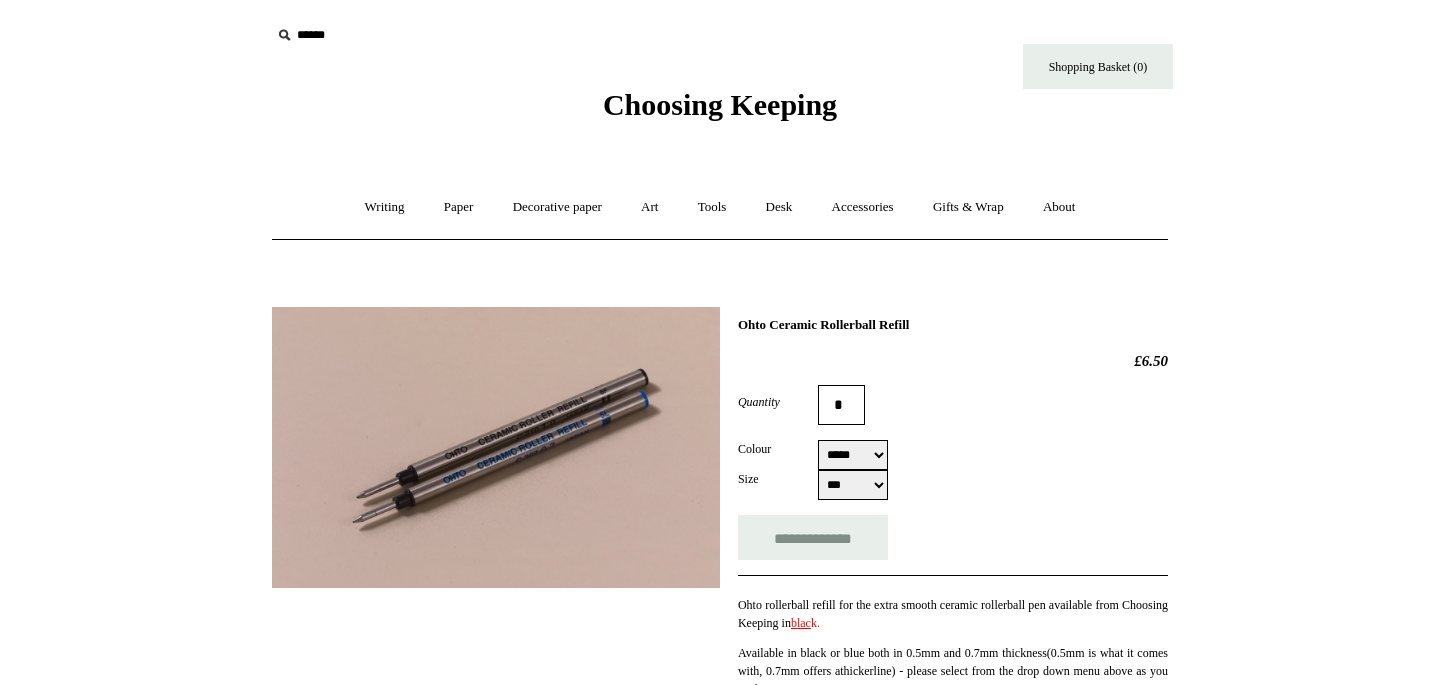 select on "***" 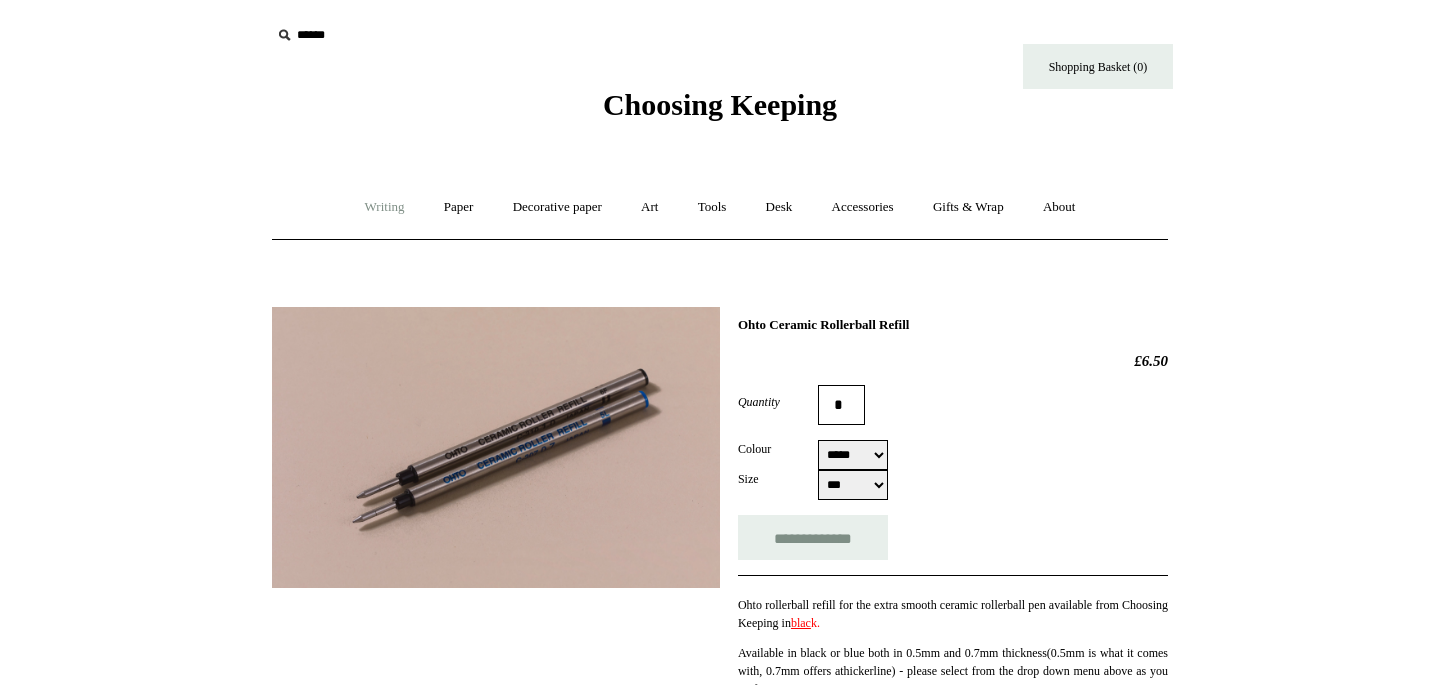 click on "Writing +" at bounding box center (385, 207) 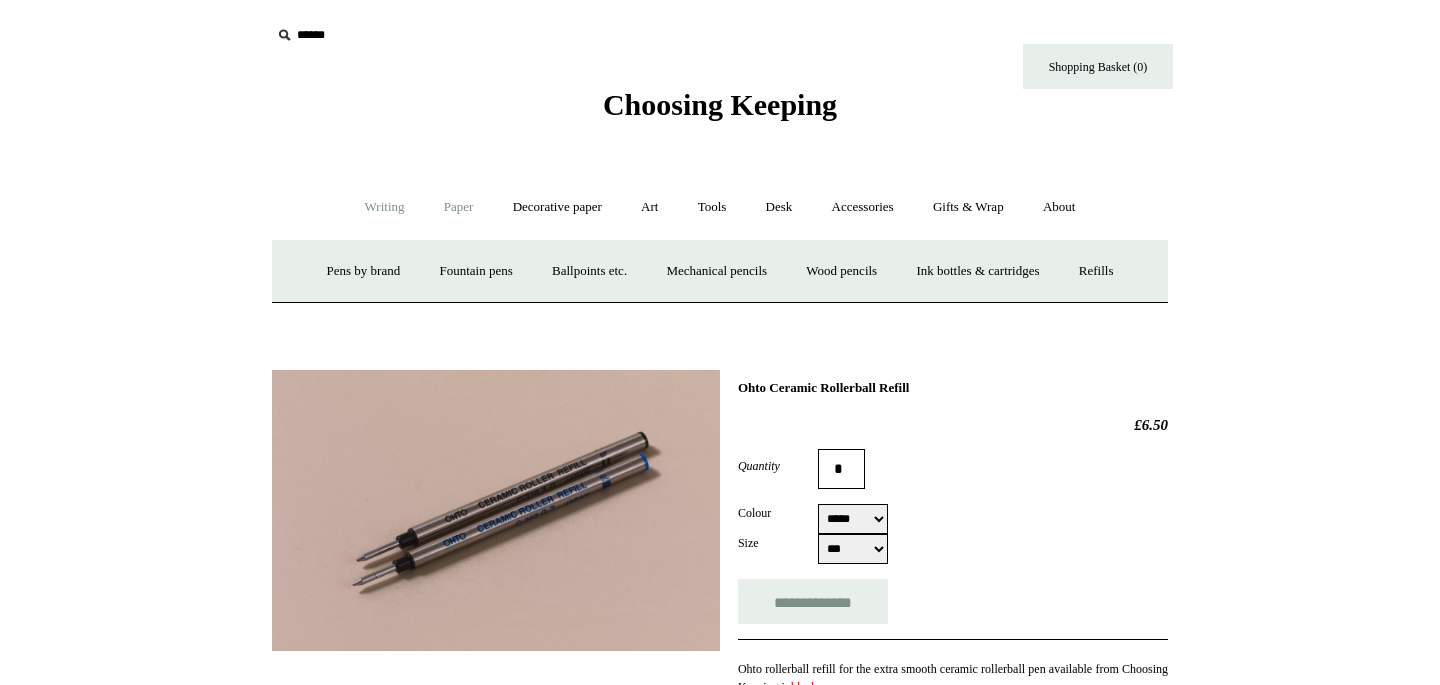 click on "Paper +" at bounding box center [459, 207] 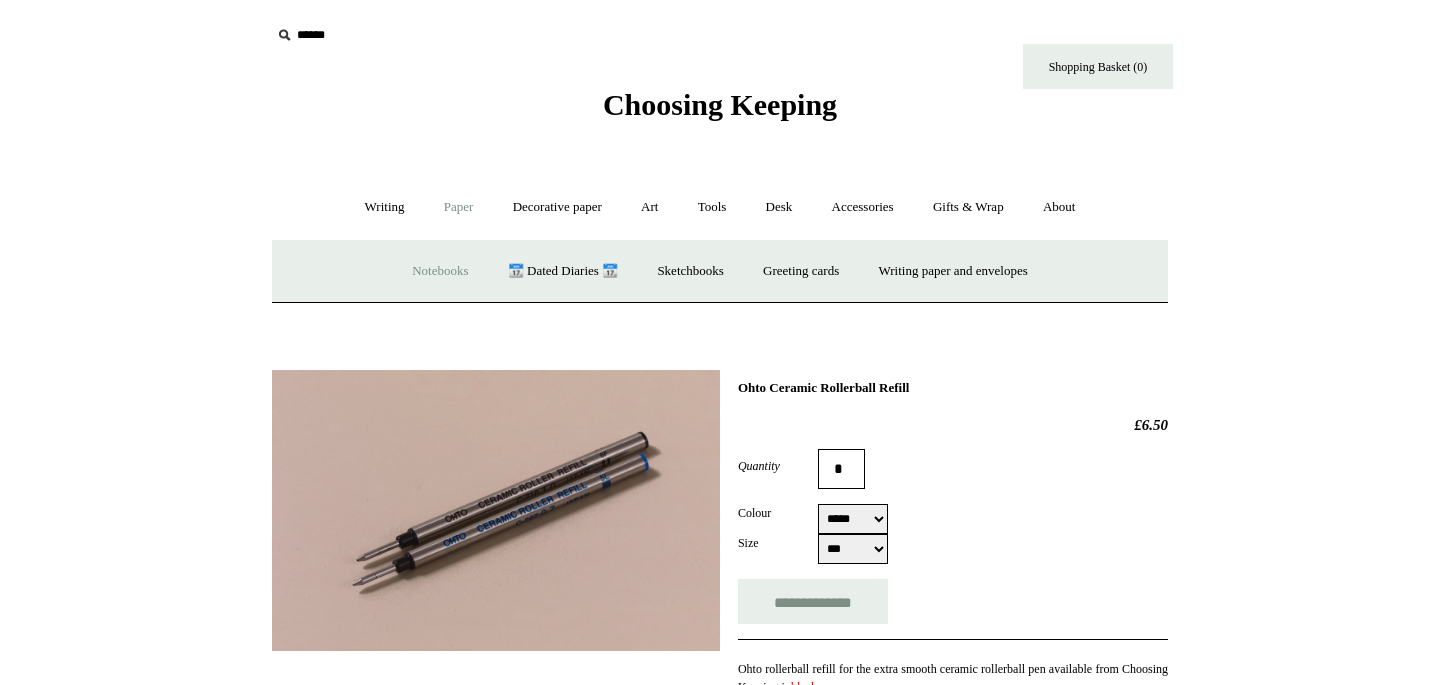 click on "Notebooks +" at bounding box center (440, 271) 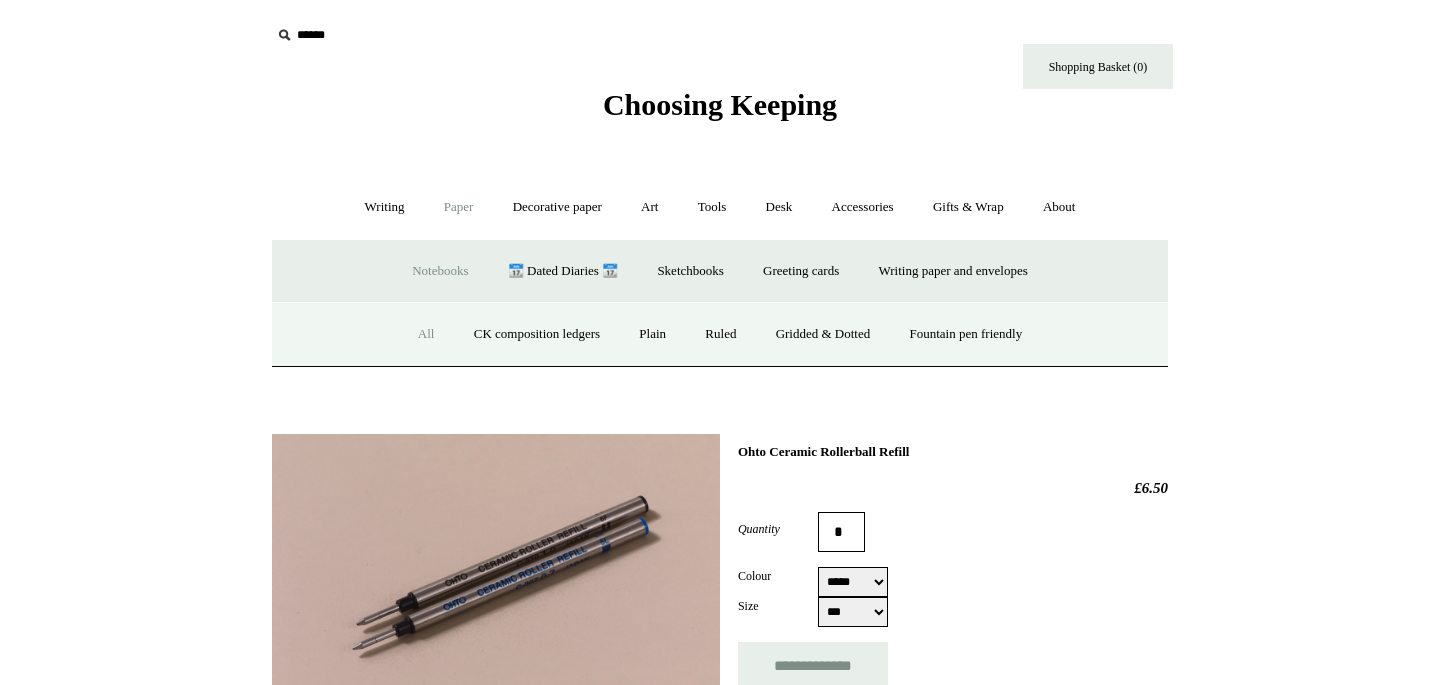 click on "All" at bounding box center [426, 334] 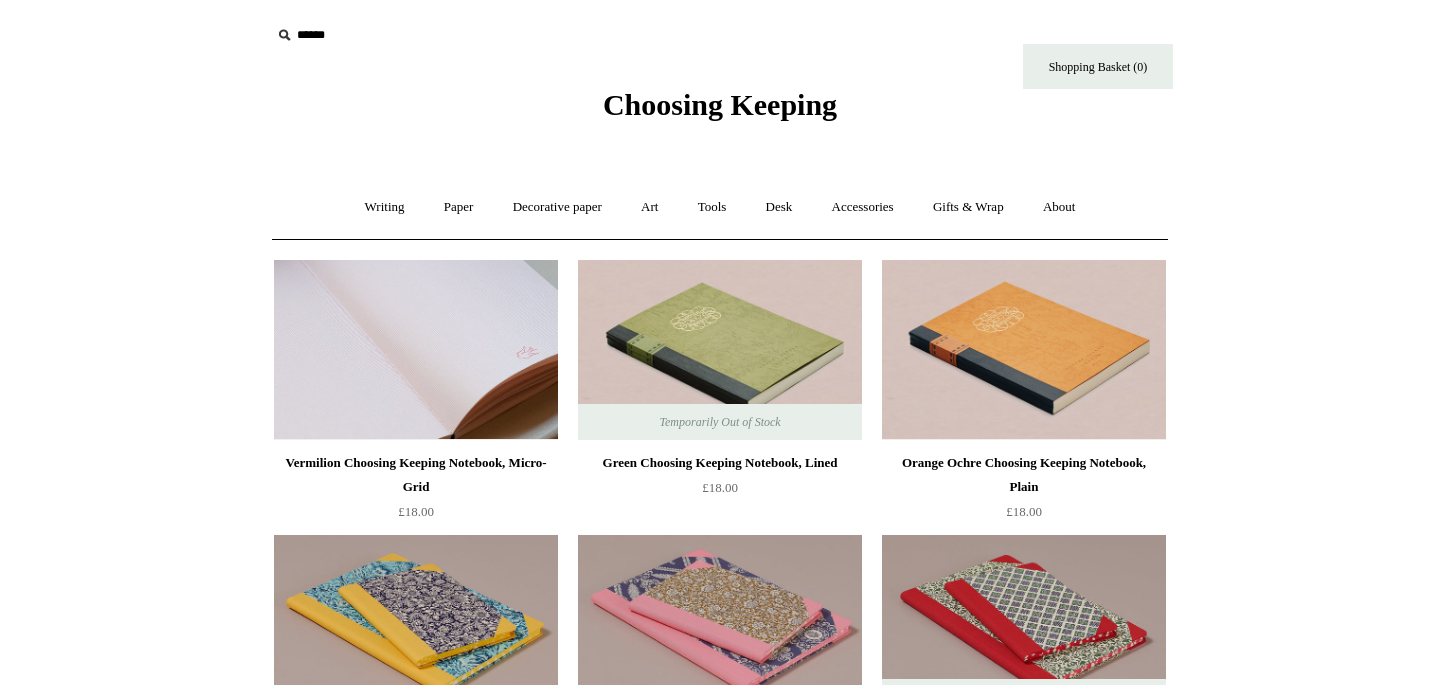 scroll, scrollTop: 0, scrollLeft: 0, axis: both 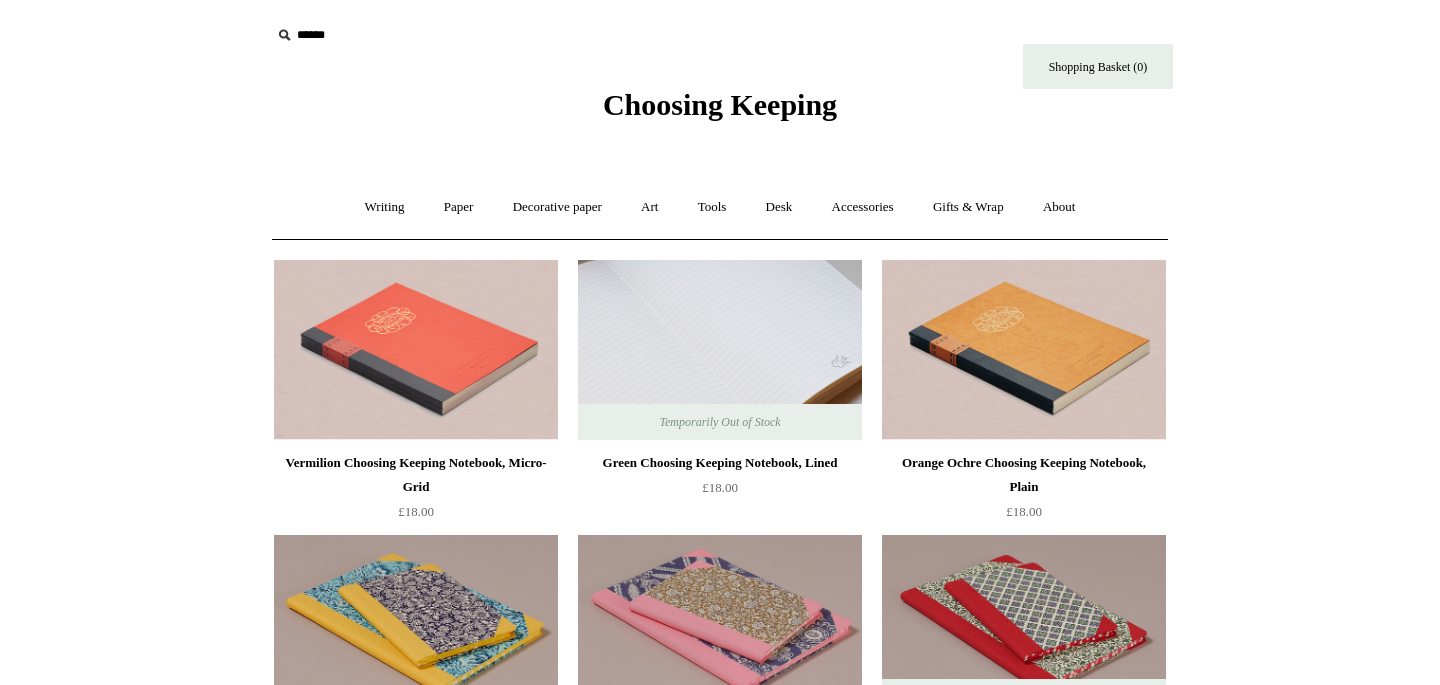 click at bounding box center [720, 350] 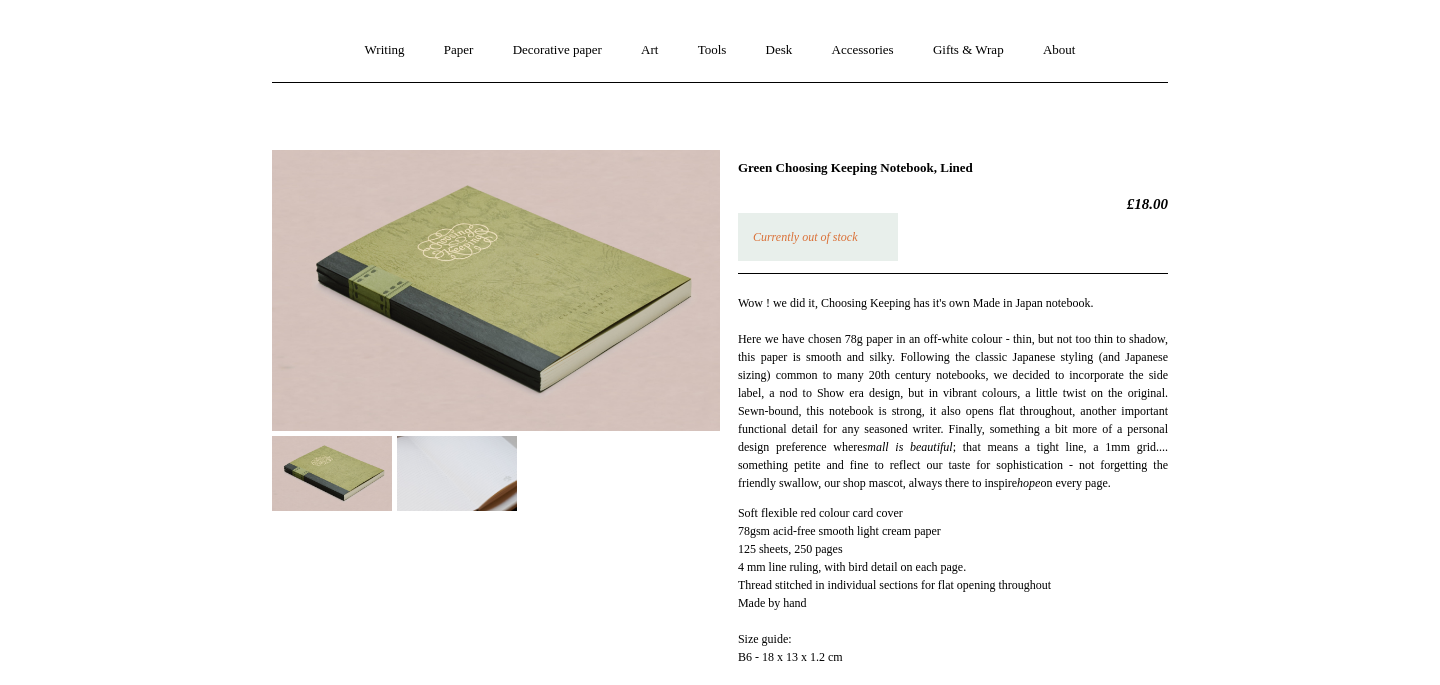 scroll, scrollTop: 159, scrollLeft: 0, axis: vertical 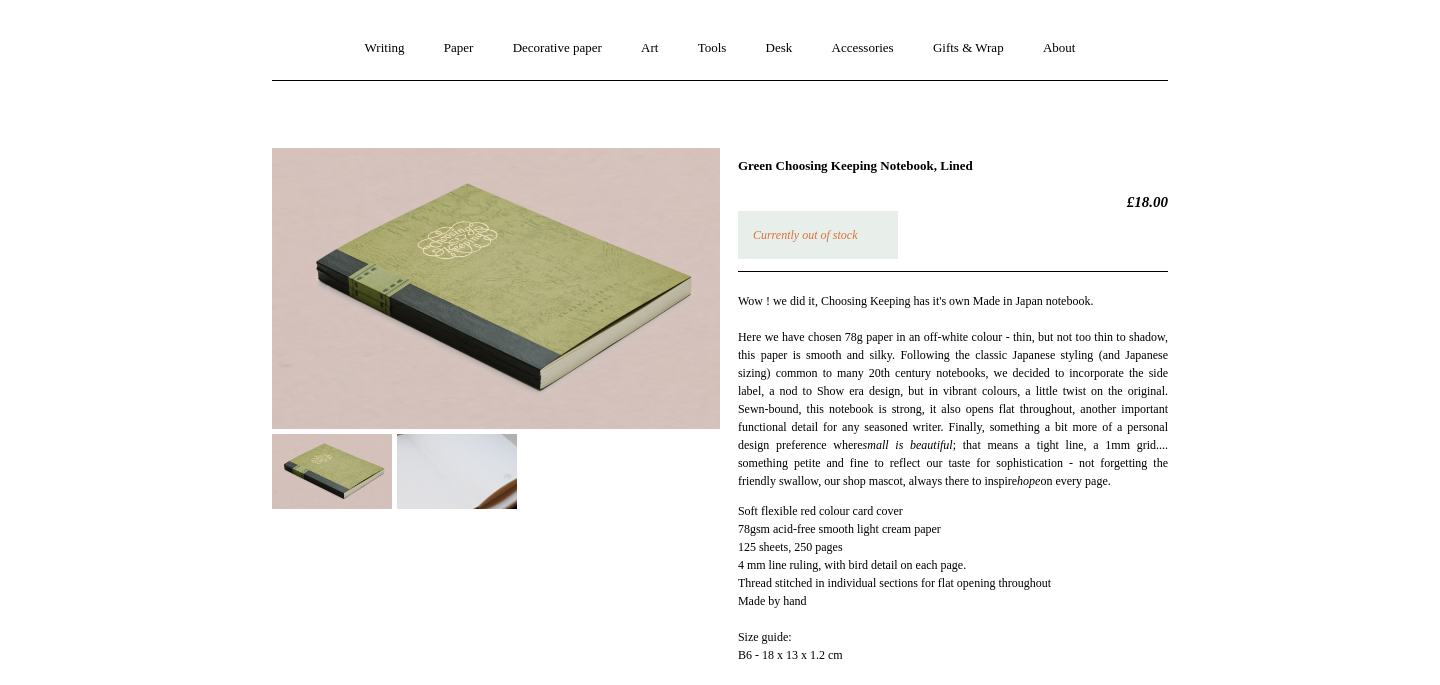 click at bounding box center (332, 471) 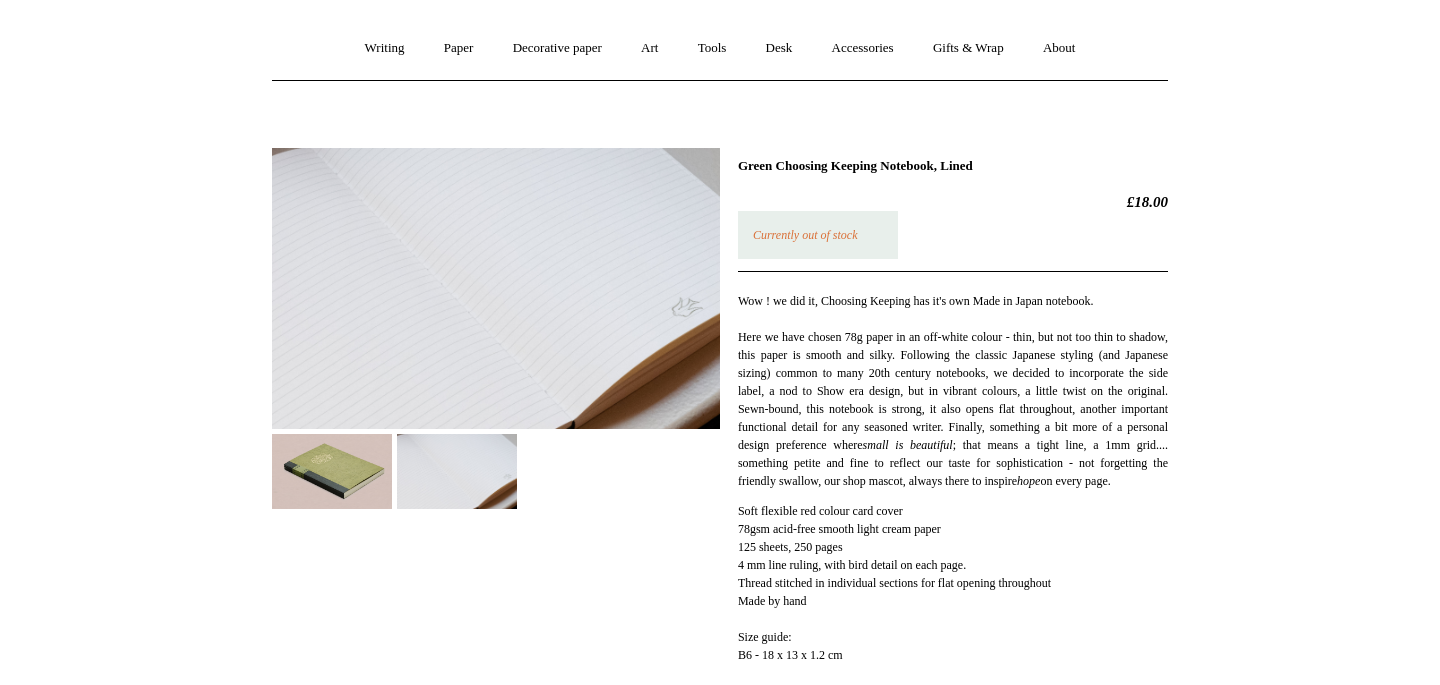 click at bounding box center (332, 471) 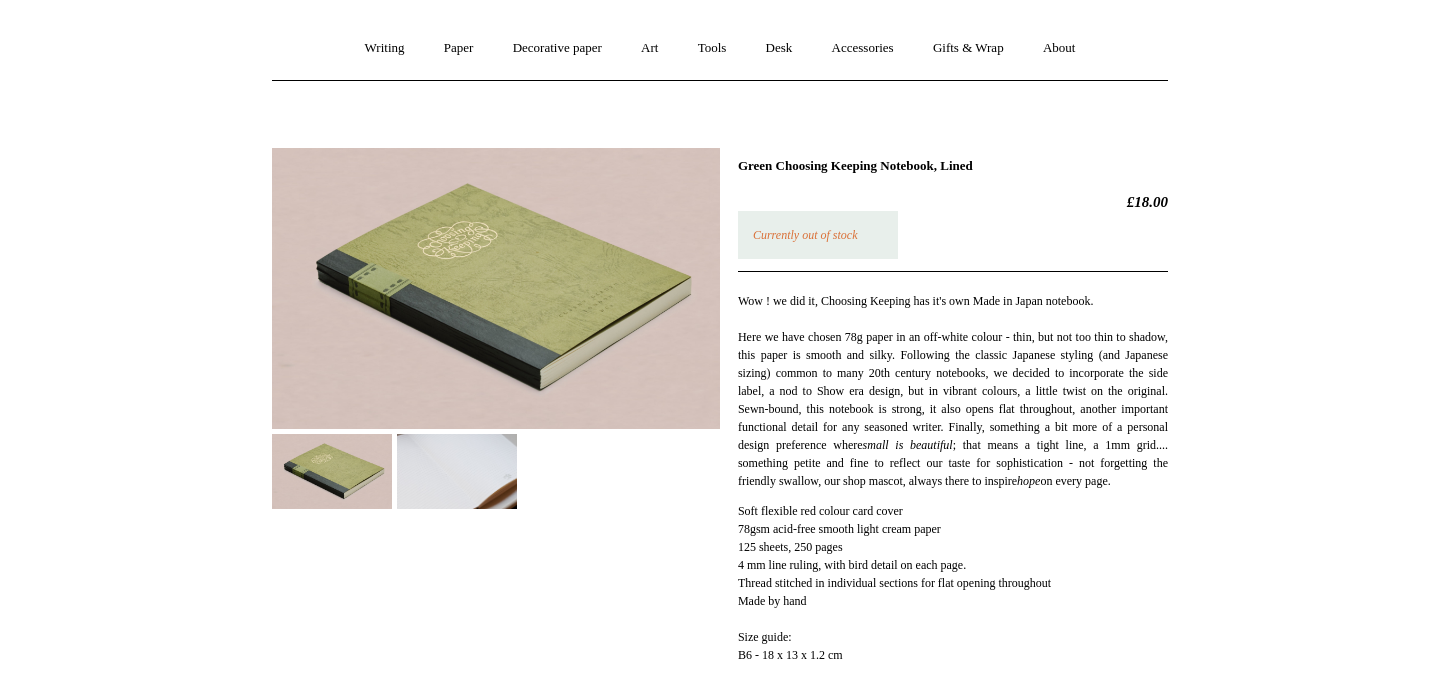 click at bounding box center [496, 288] 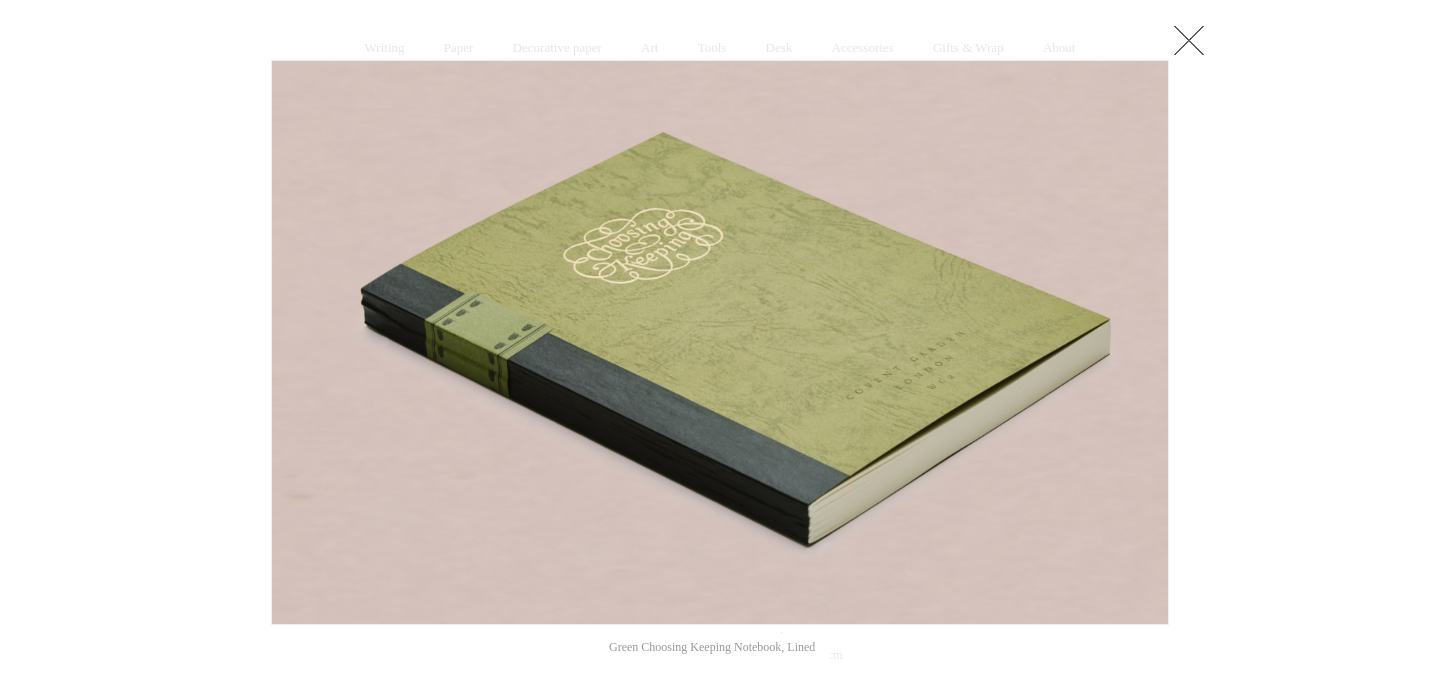 click at bounding box center [1189, 40] 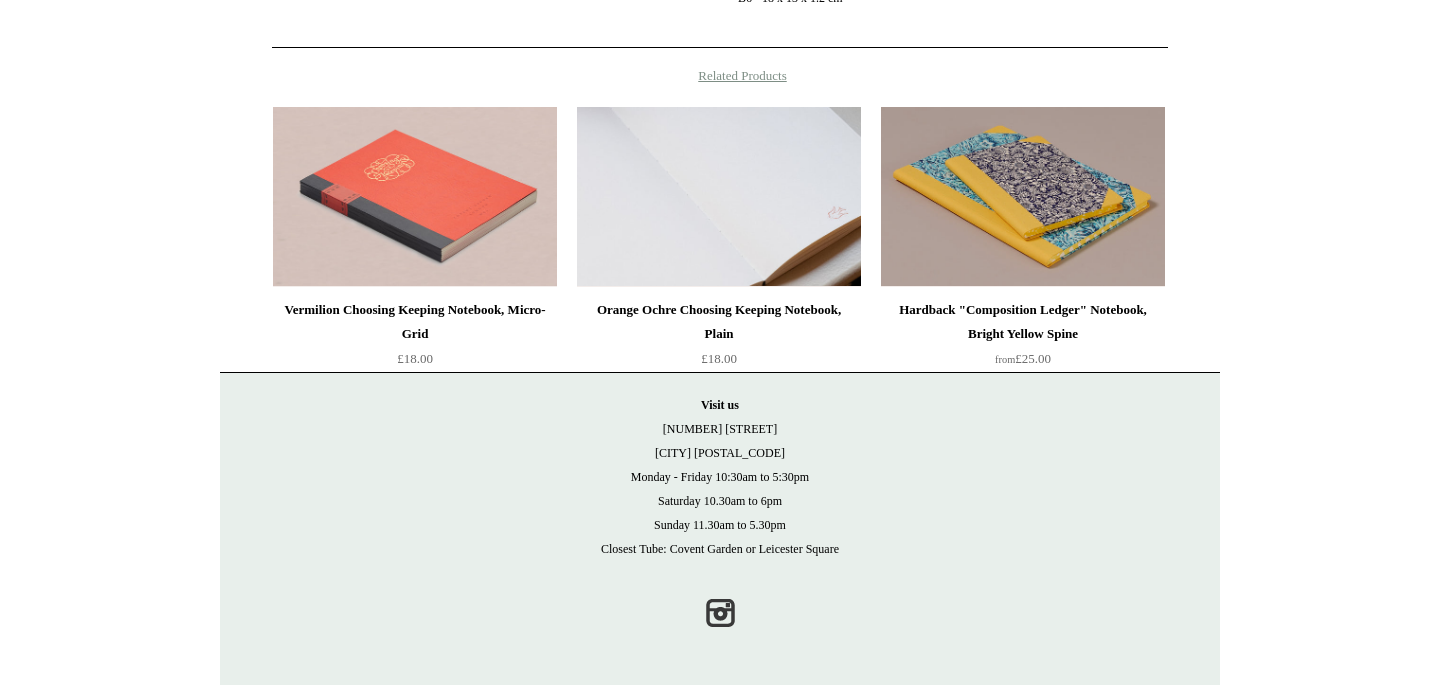 scroll, scrollTop: 0, scrollLeft: 0, axis: both 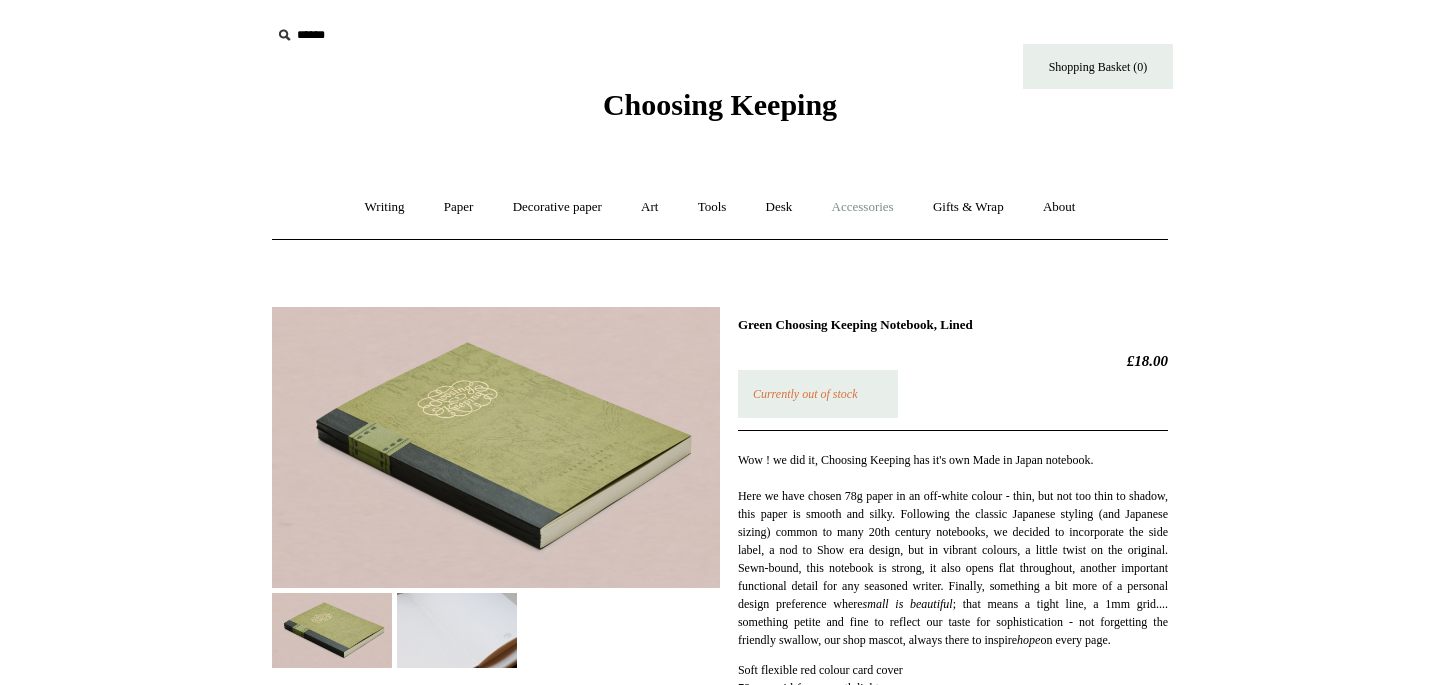 click on "Accessories +" at bounding box center [863, 207] 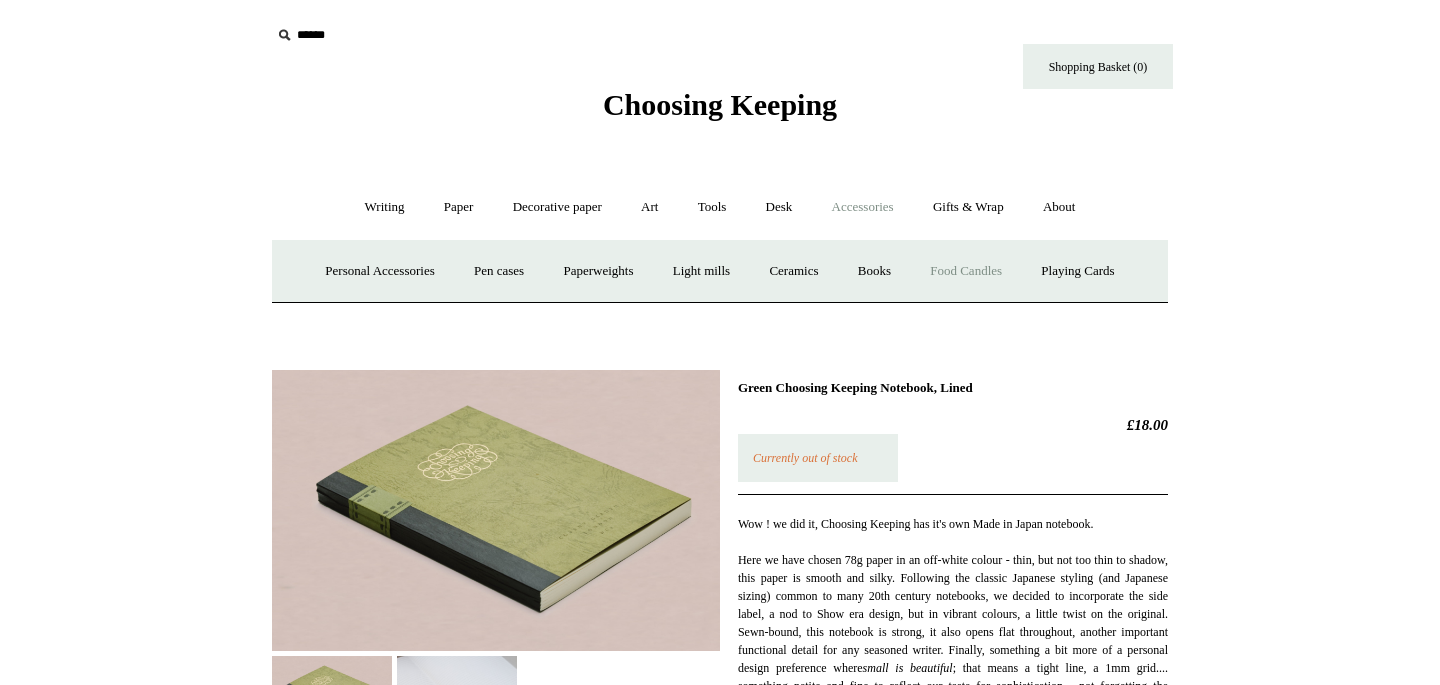 click on "Food Candles" at bounding box center (966, 271) 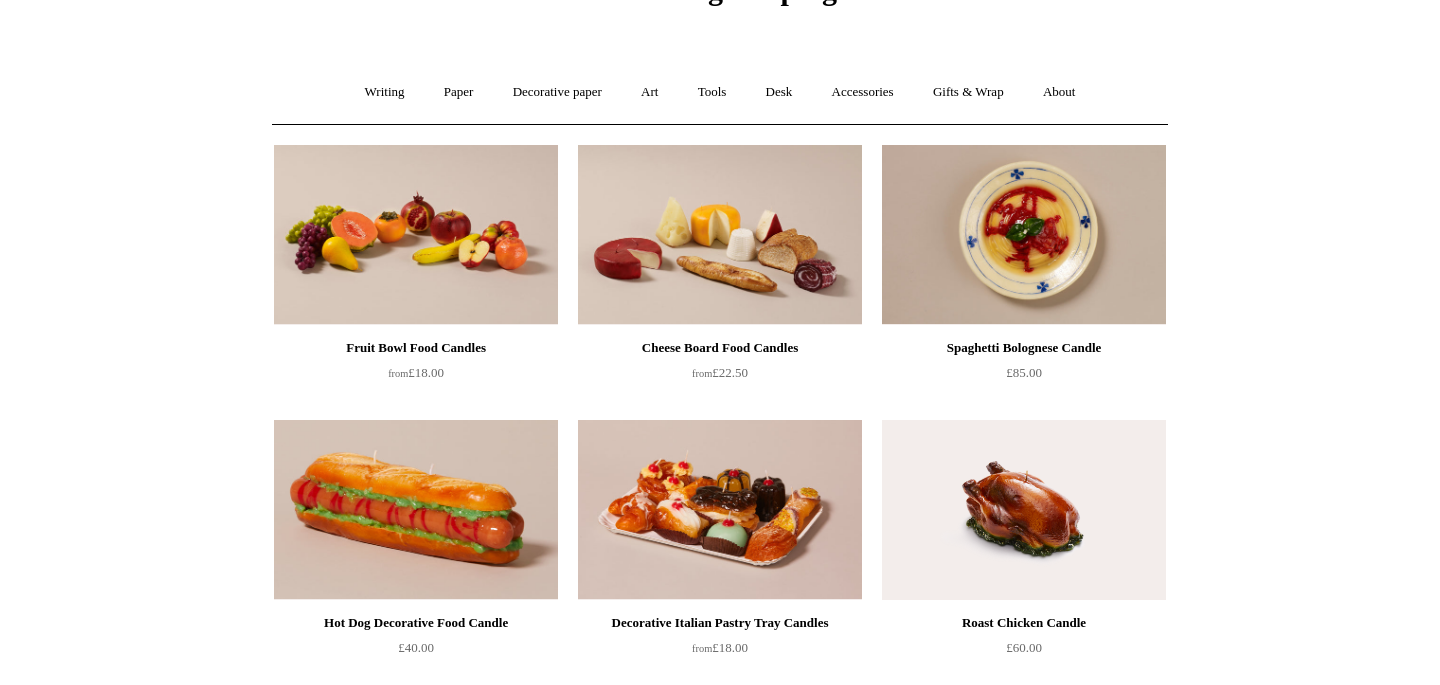 scroll, scrollTop: 118, scrollLeft: 0, axis: vertical 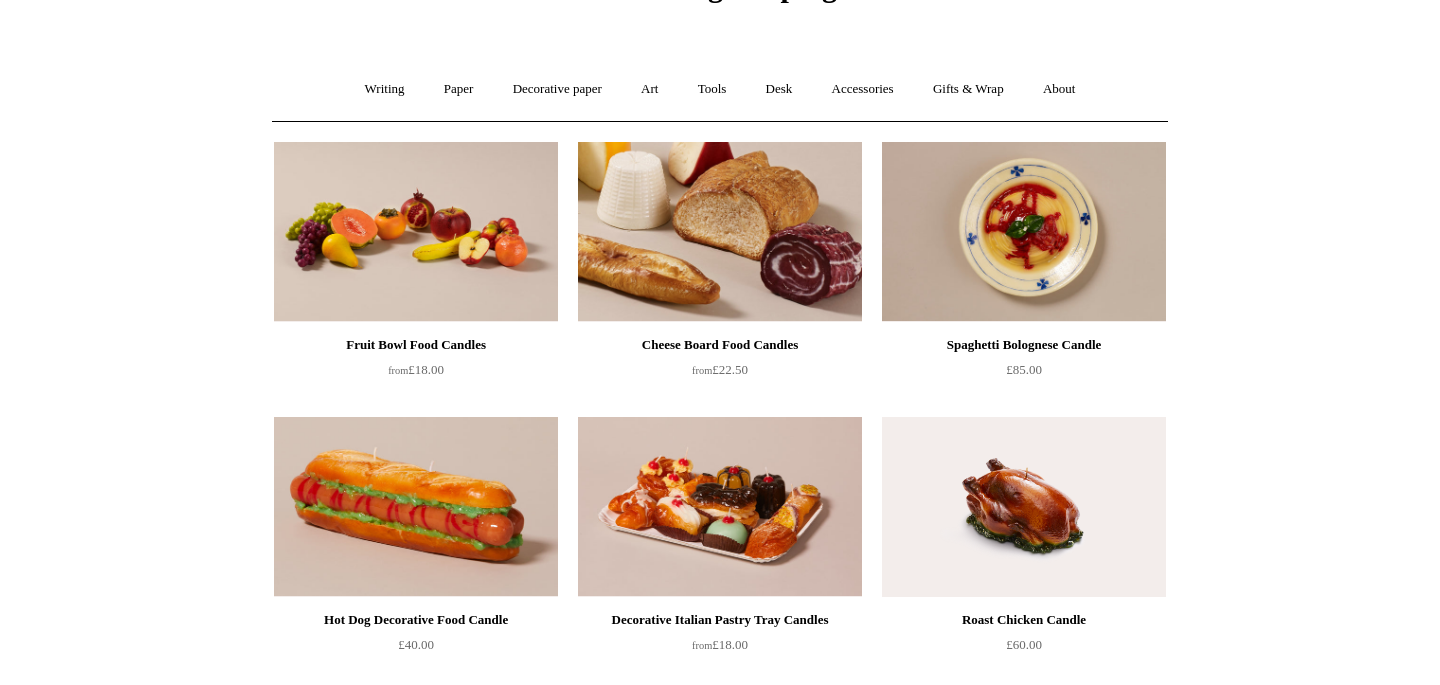 click at bounding box center [720, 232] 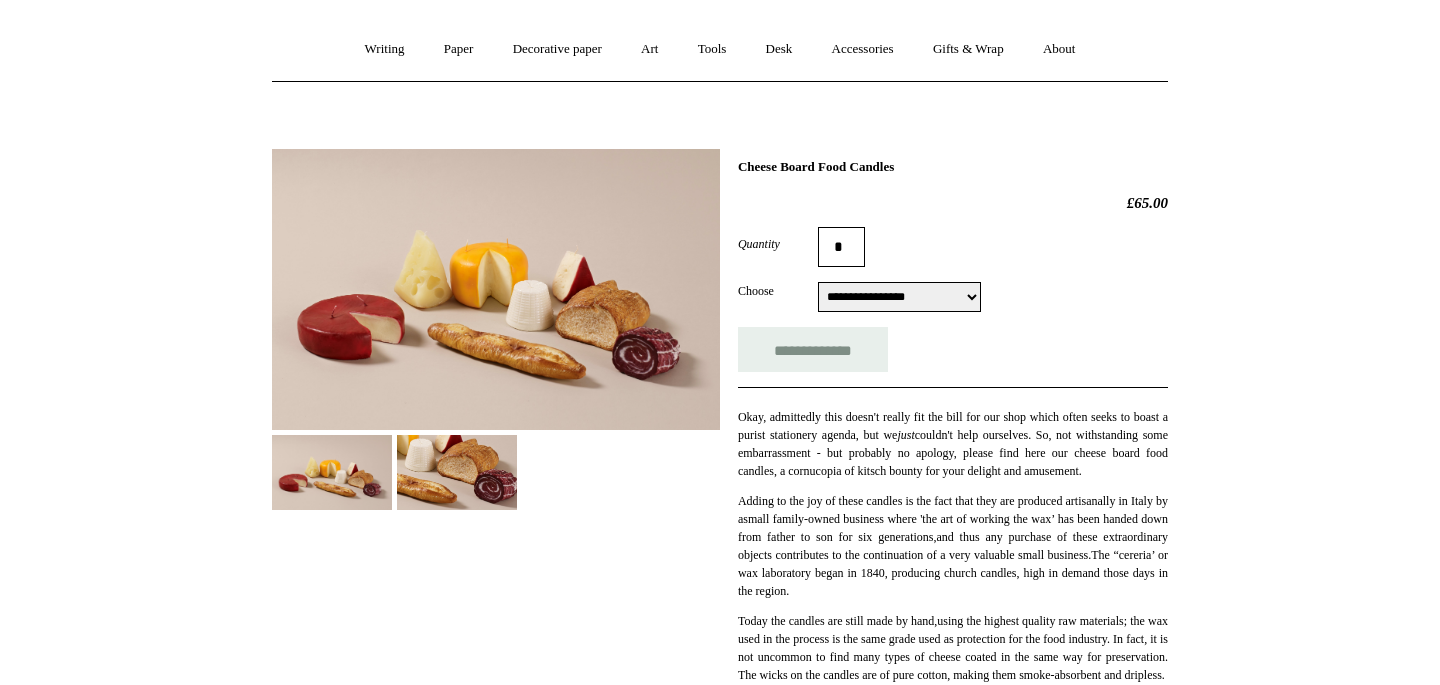 scroll, scrollTop: 162, scrollLeft: 0, axis: vertical 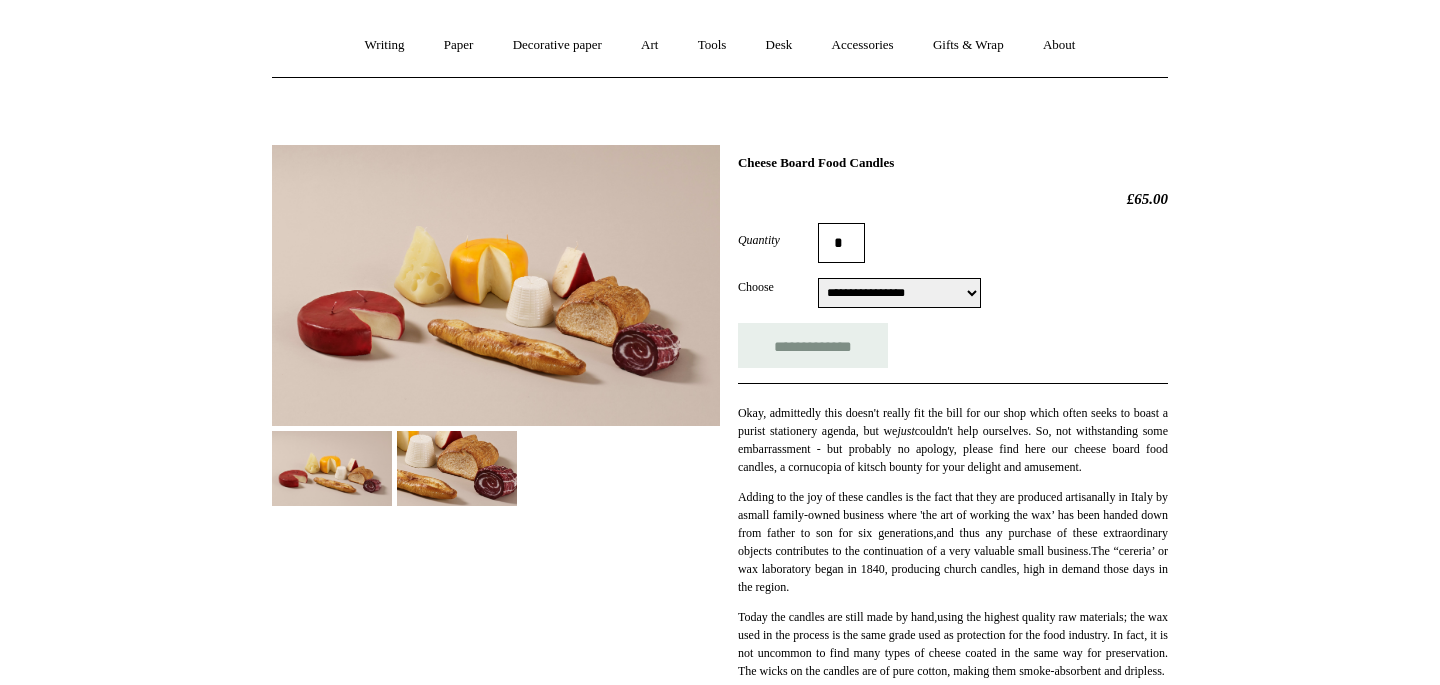 click on "**********" at bounding box center [899, 293] 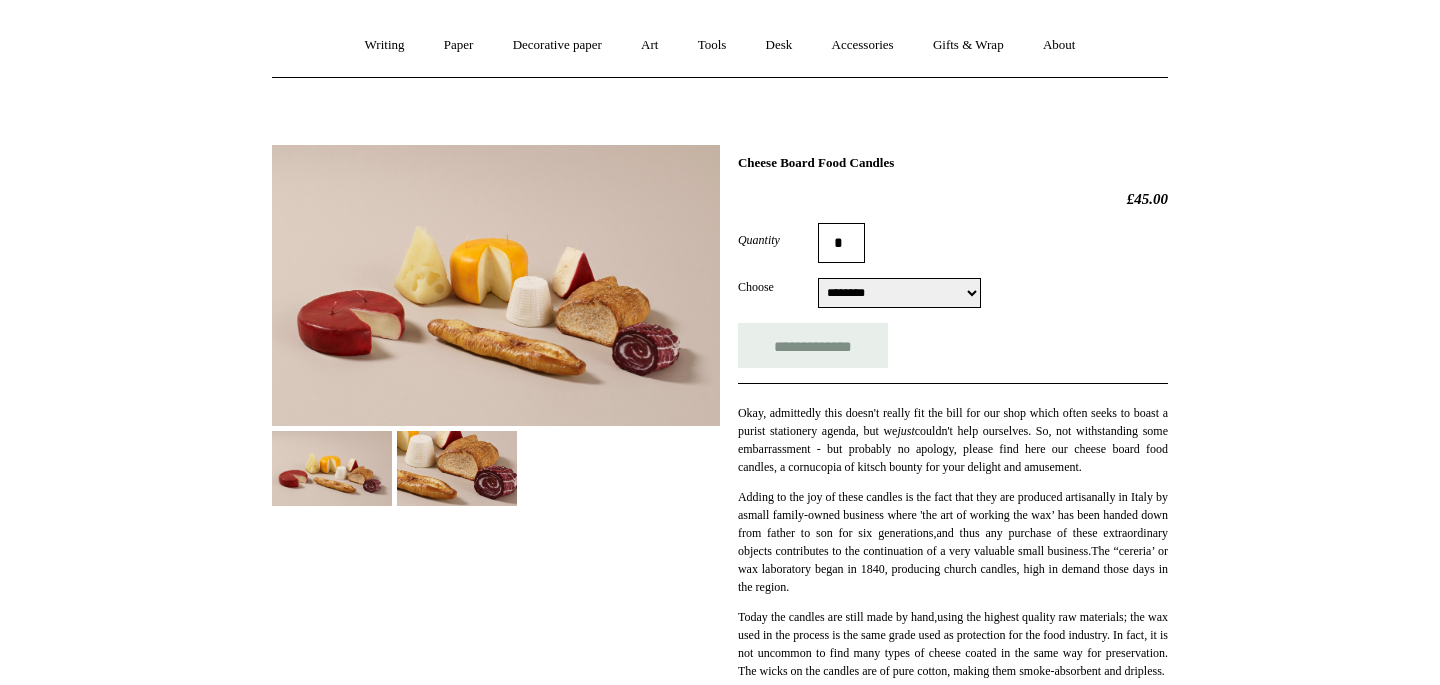click on "**********" at bounding box center (899, 293) 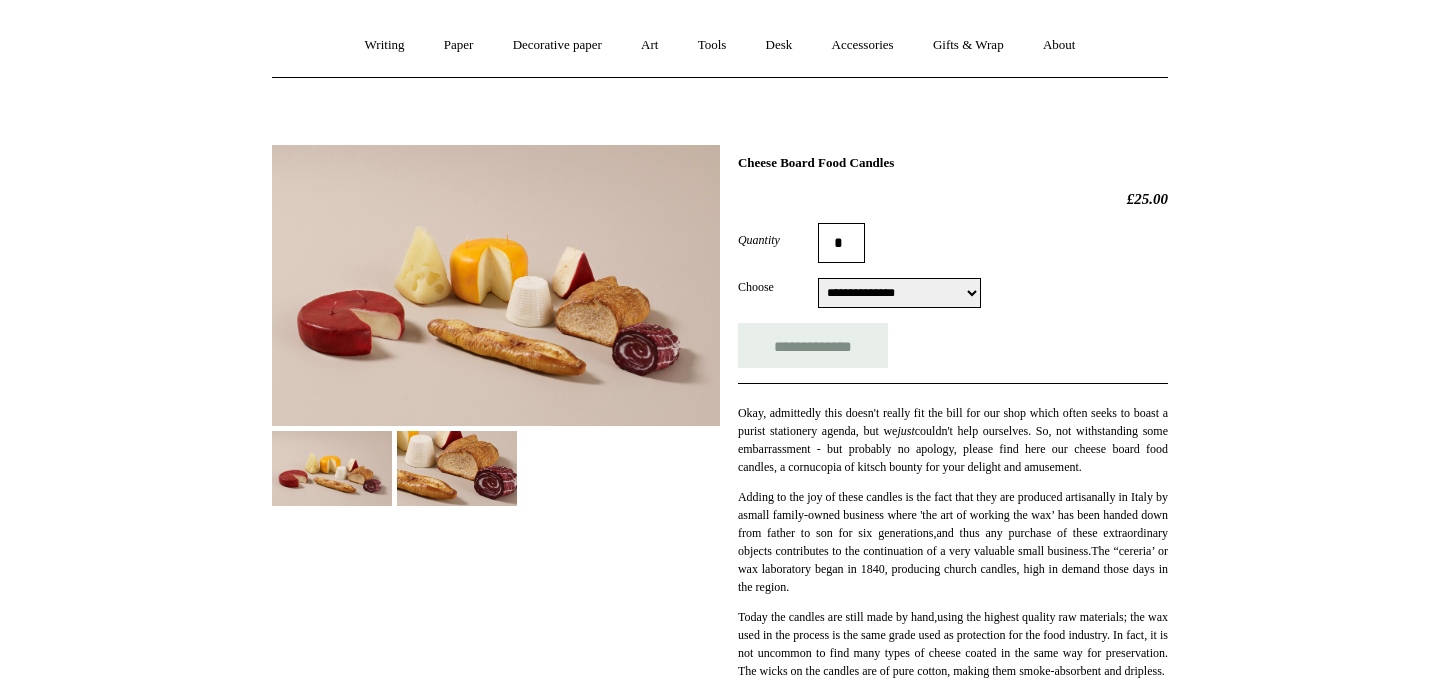 click at bounding box center [457, 468] 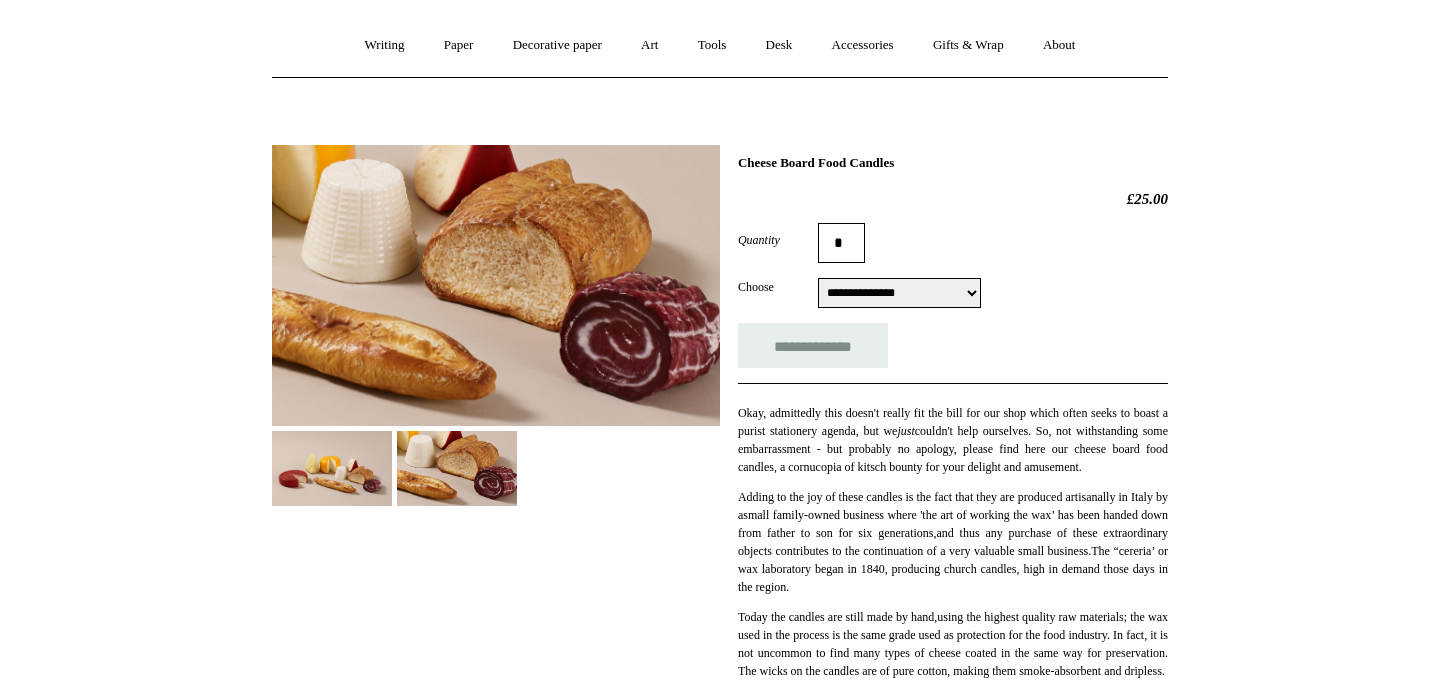 click on "**********" at bounding box center [720, 492] 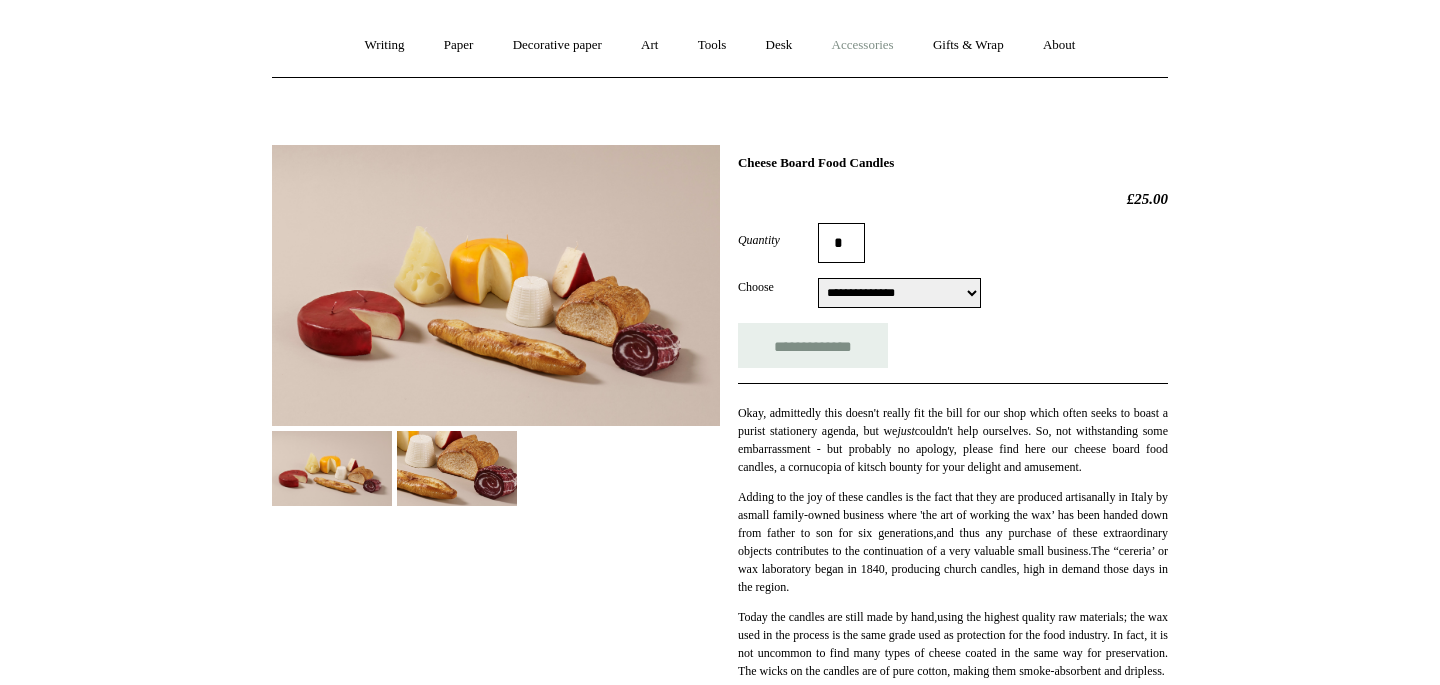 click on "Accessories +" at bounding box center (863, 45) 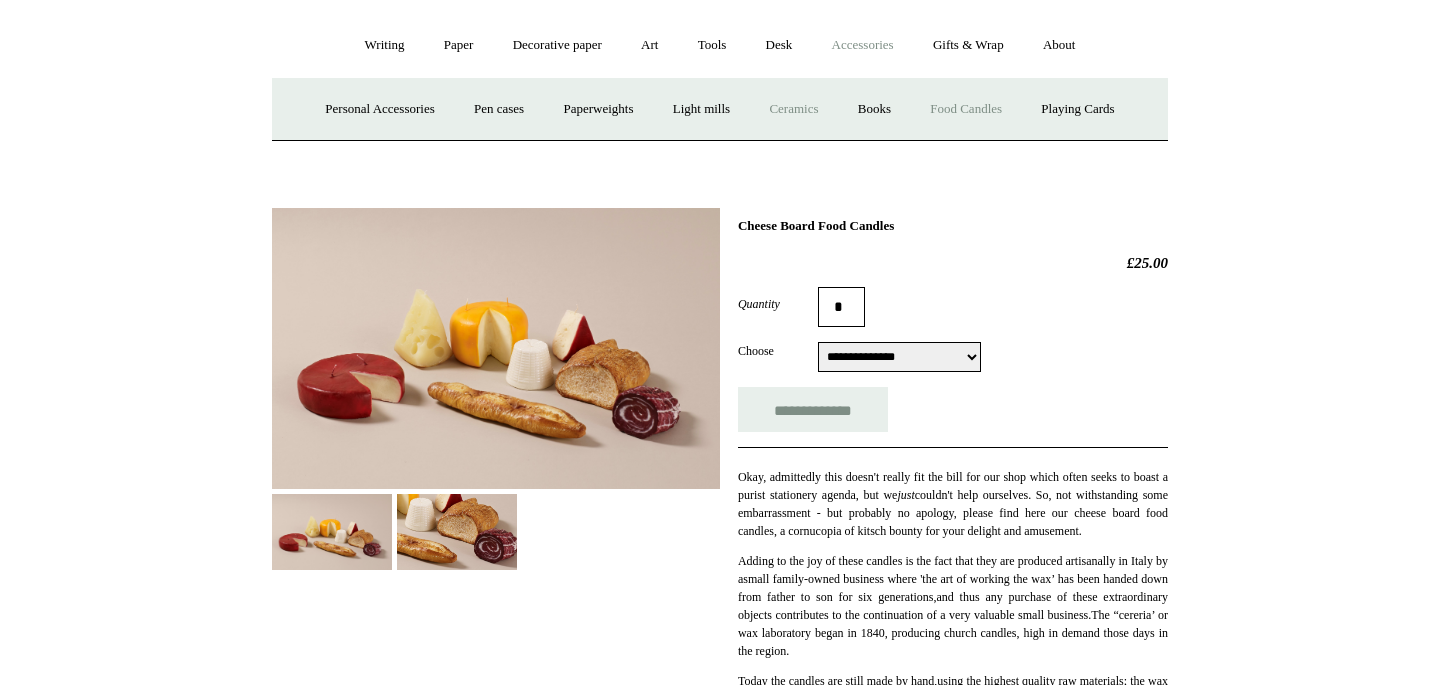 click on "Ceramics  +" at bounding box center [793, 109] 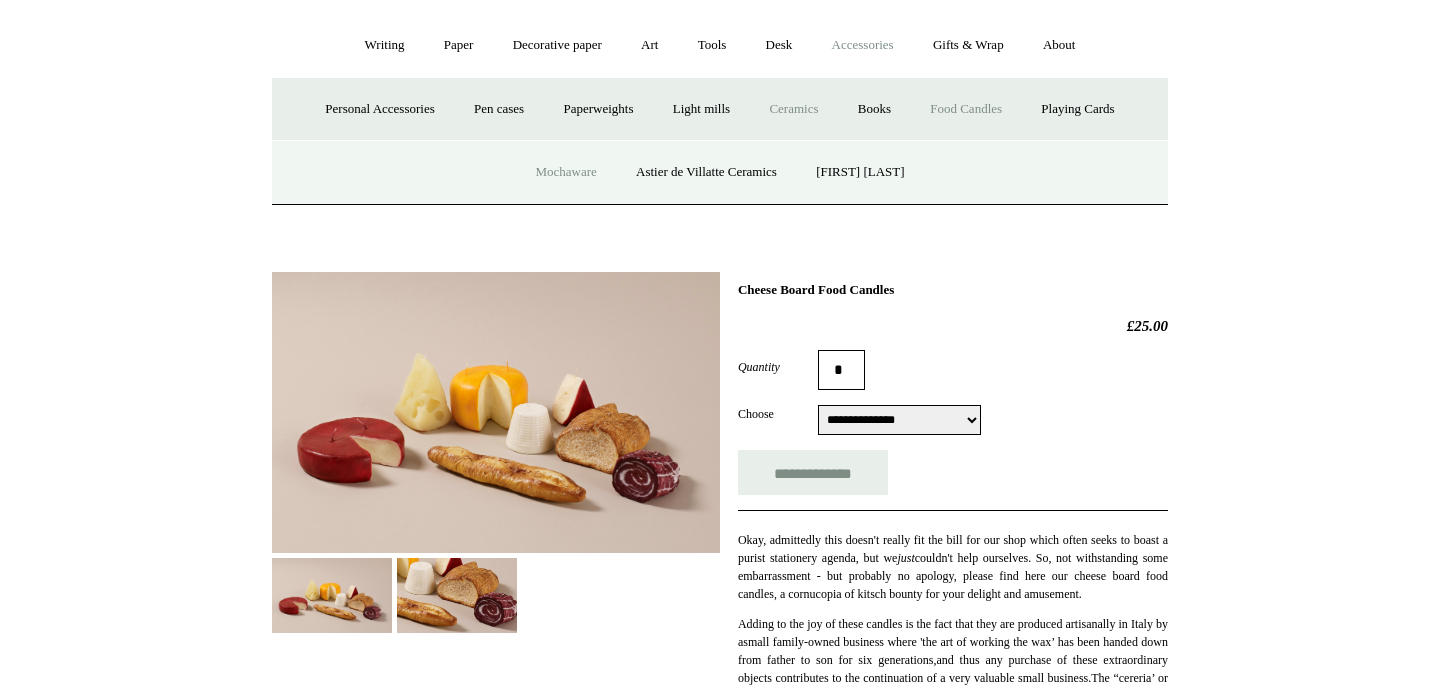 click on "Mochaware" at bounding box center (565, 172) 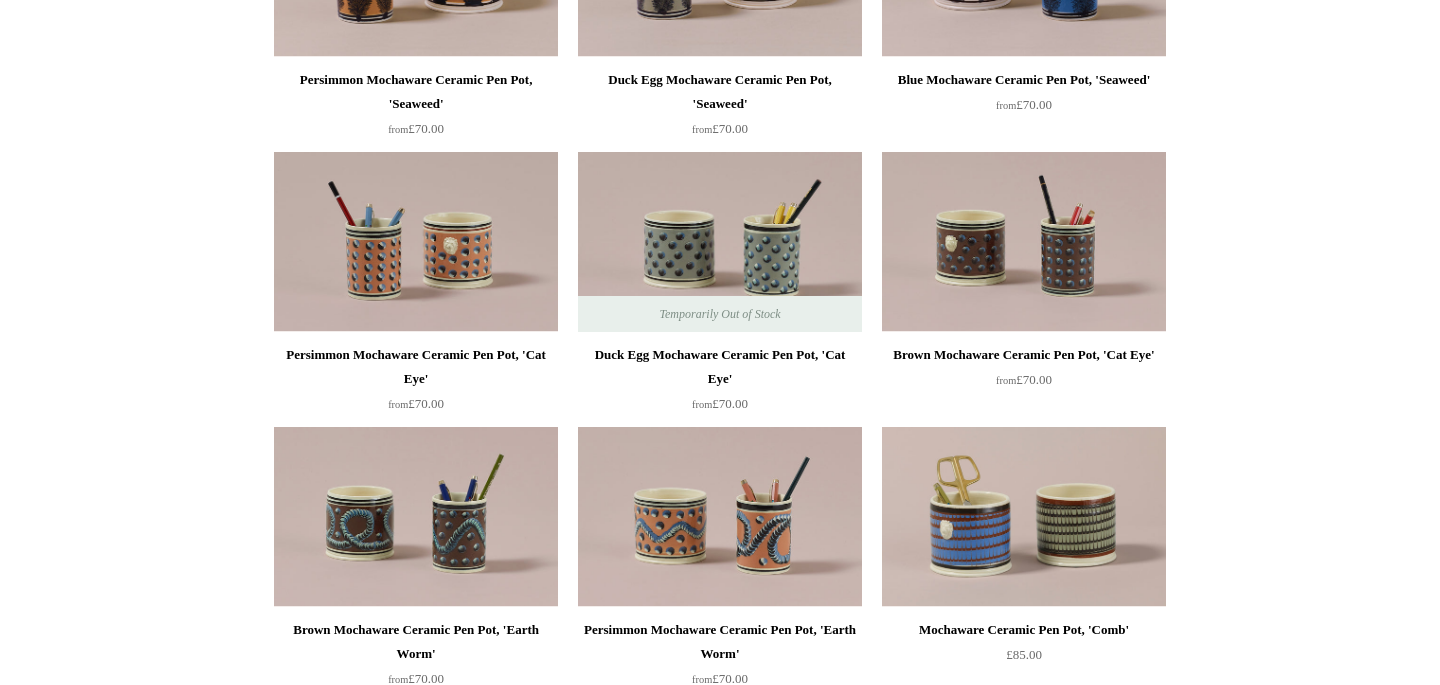scroll, scrollTop: 0, scrollLeft: 0, axis: both 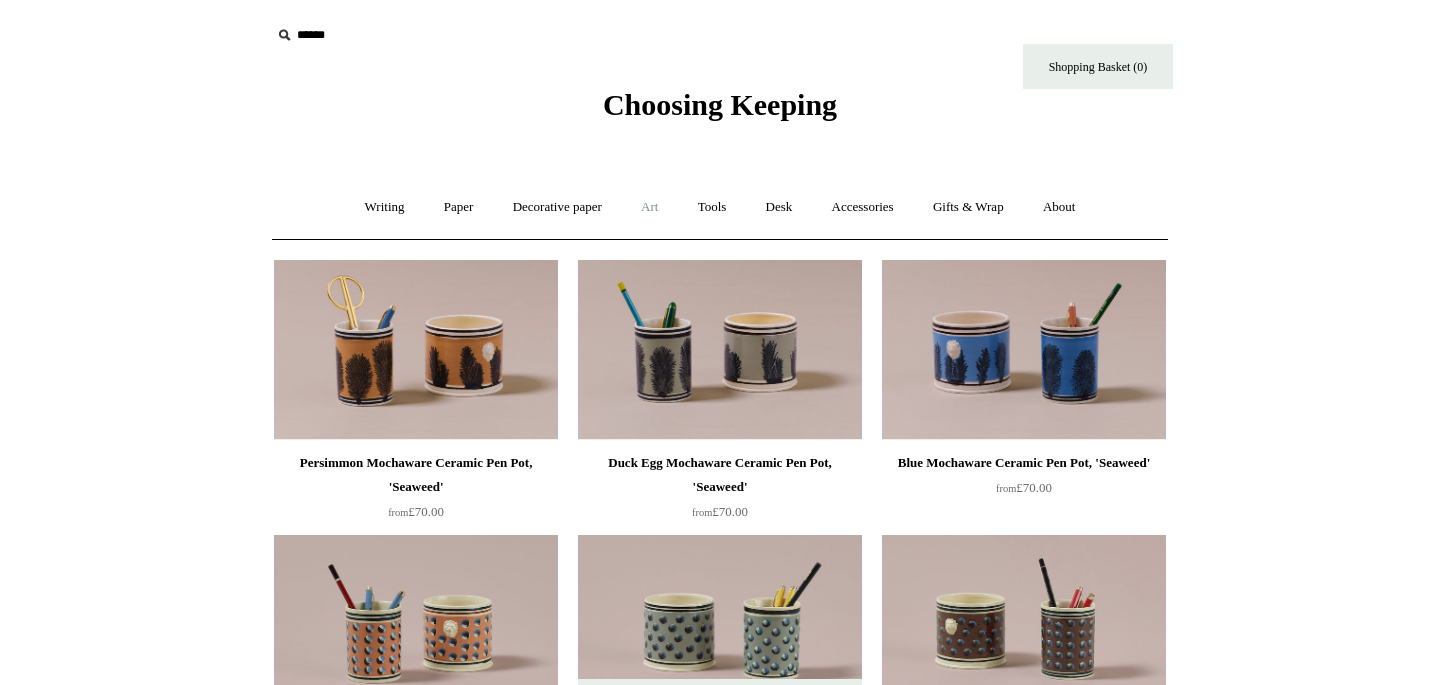 click on "Art +" at bounding box center [649, 207] 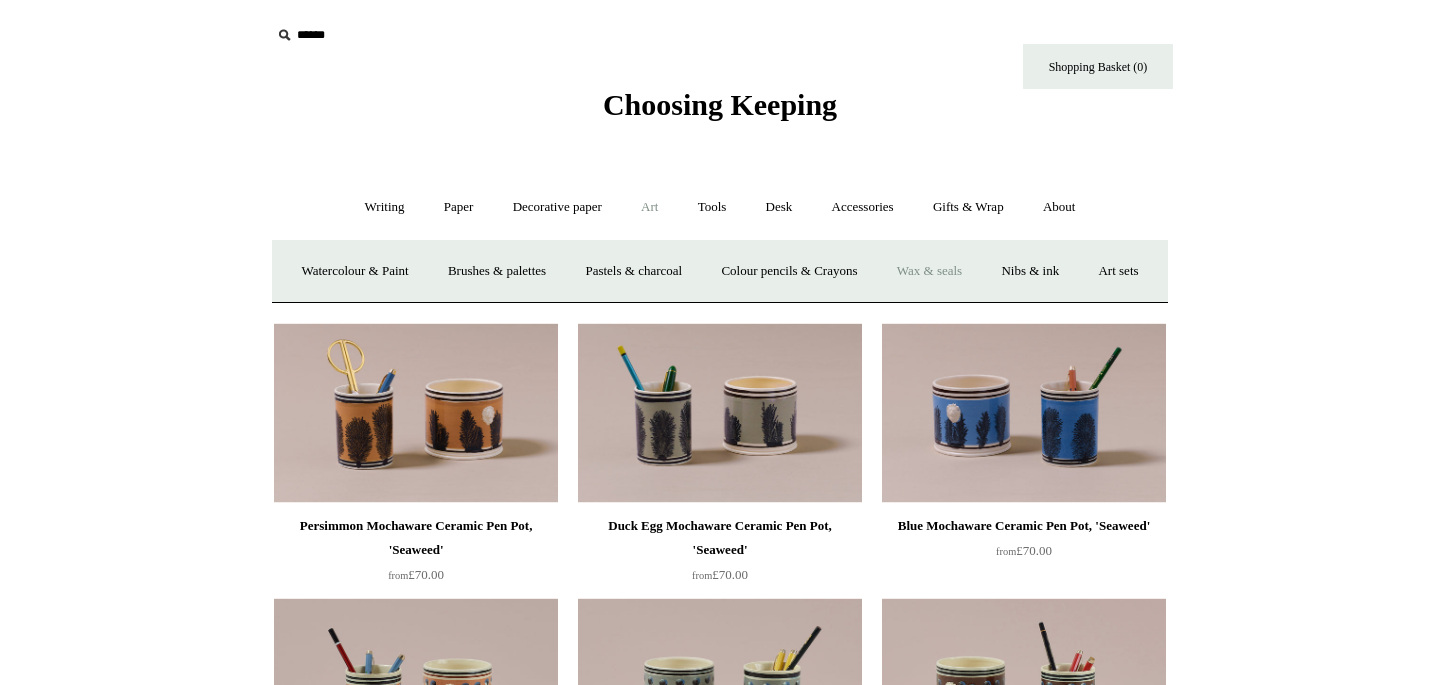click on "Wax & seals" at bounding box center [929, 271] 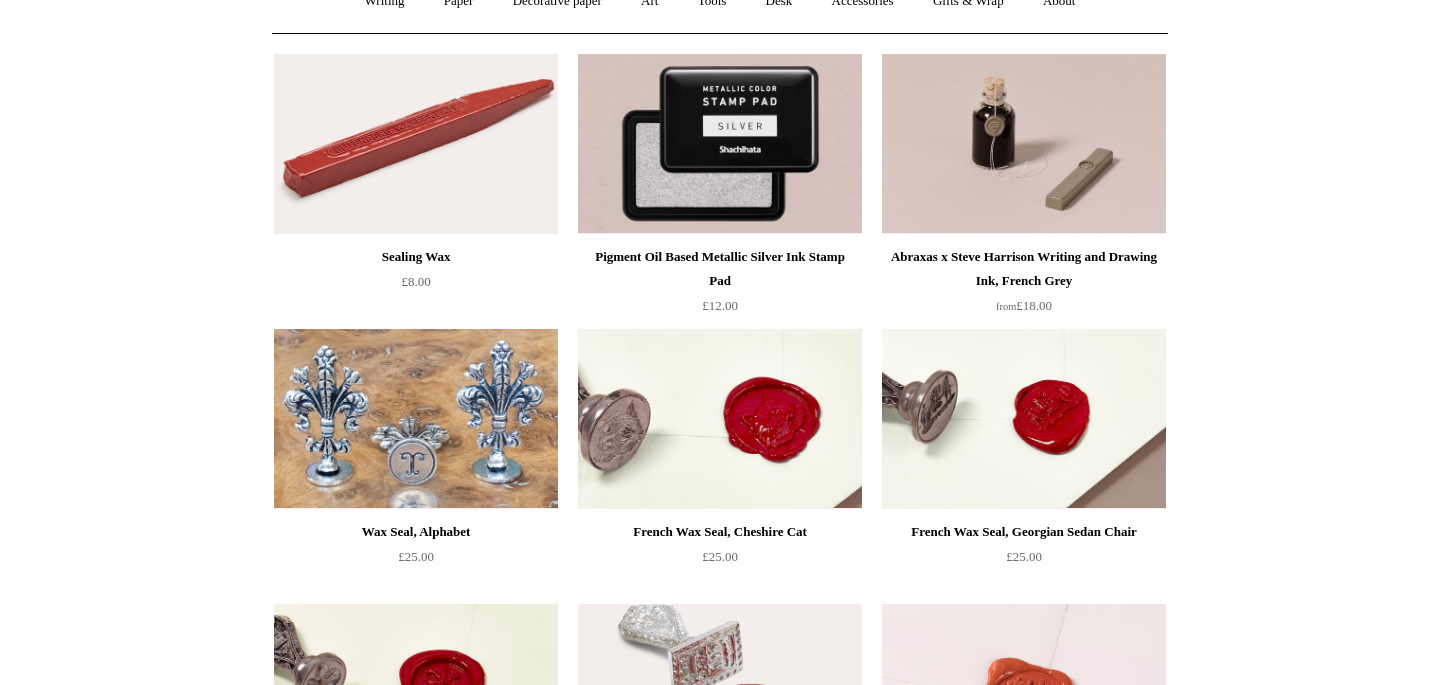scroll, scrollTop: 0, scrollLeft: 0, axis: both 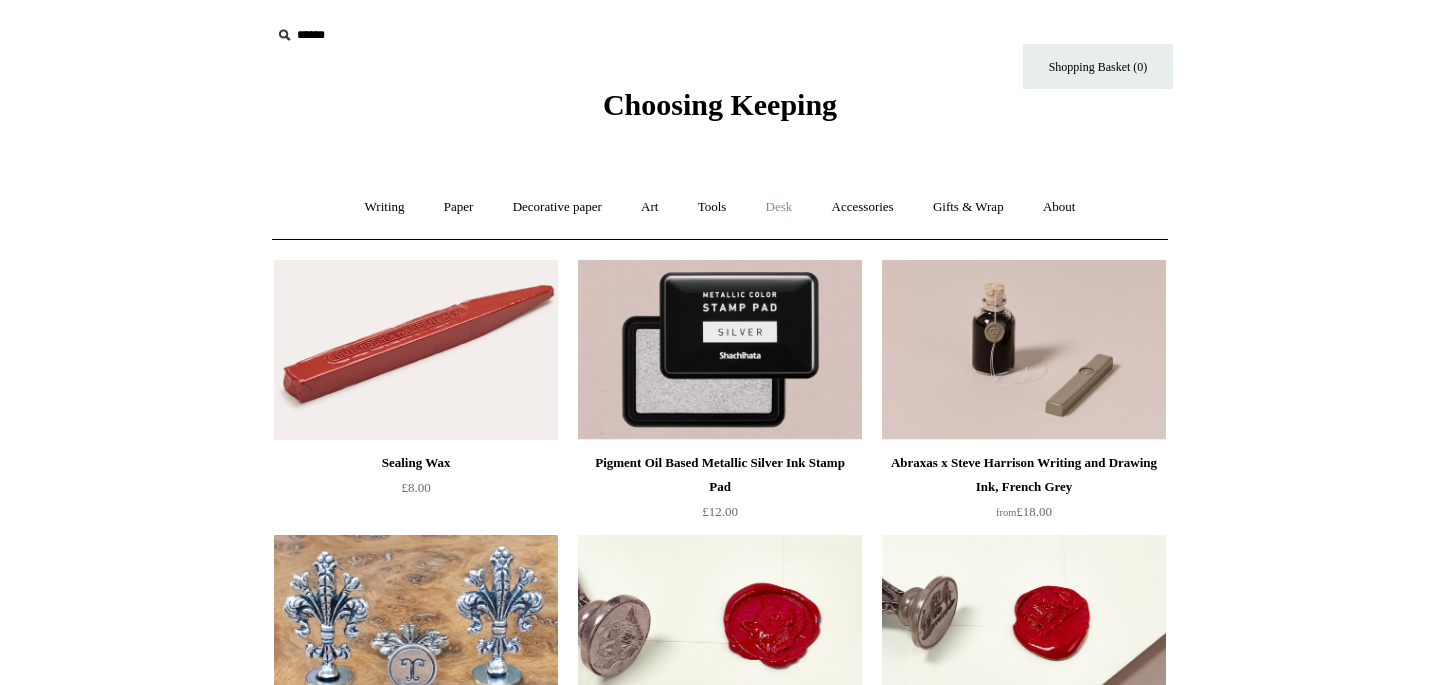 click on "Desk +" at bounding box center [779, 207] 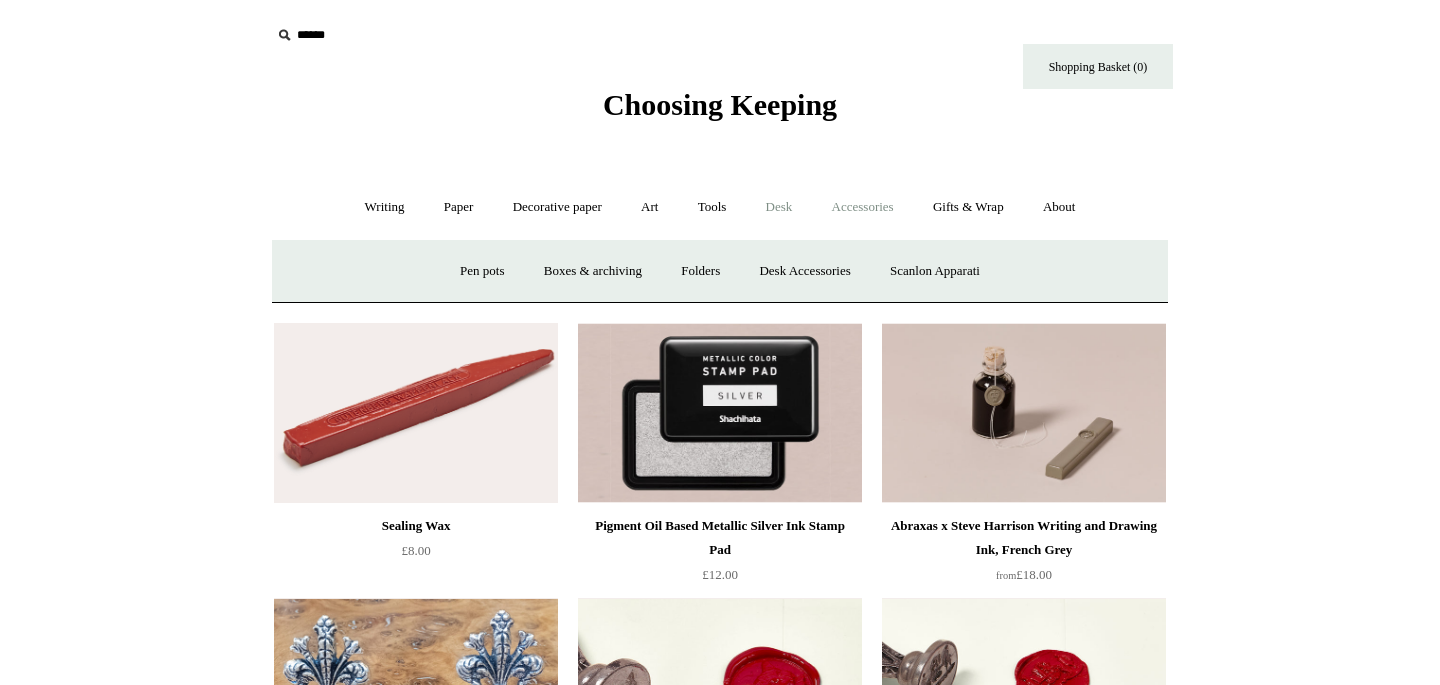 click on "Accessories +" at bounding box center (863, 207) 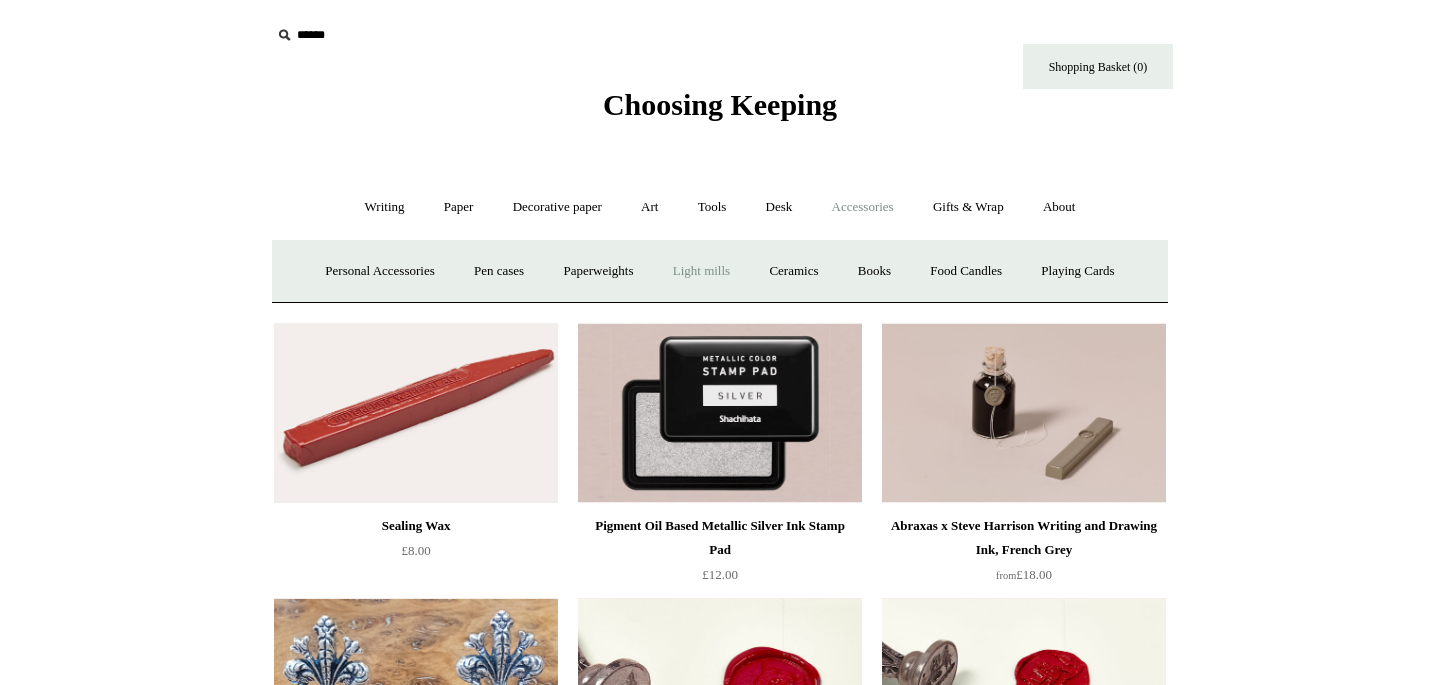 click on "Light mills" at bounding box center (701, 271) 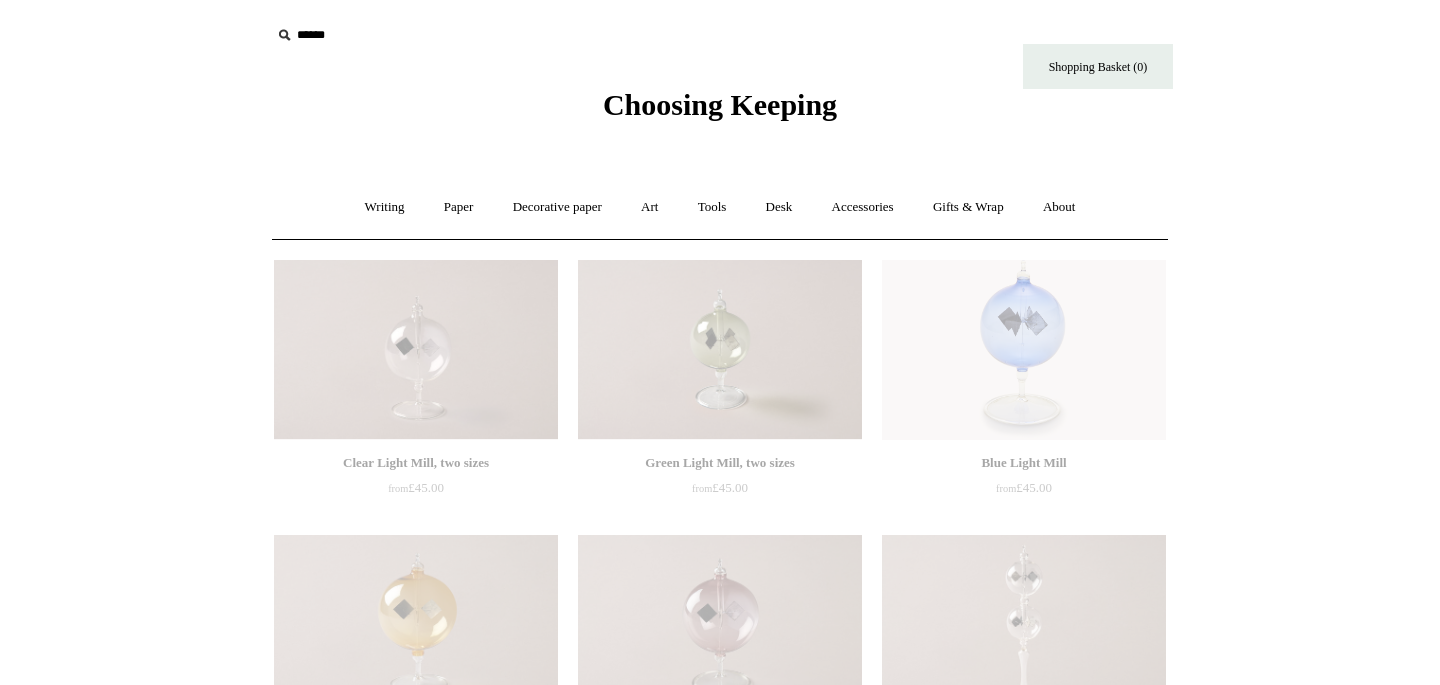scroll, scrollTop: 0, scrollLeft: 0, axis: both 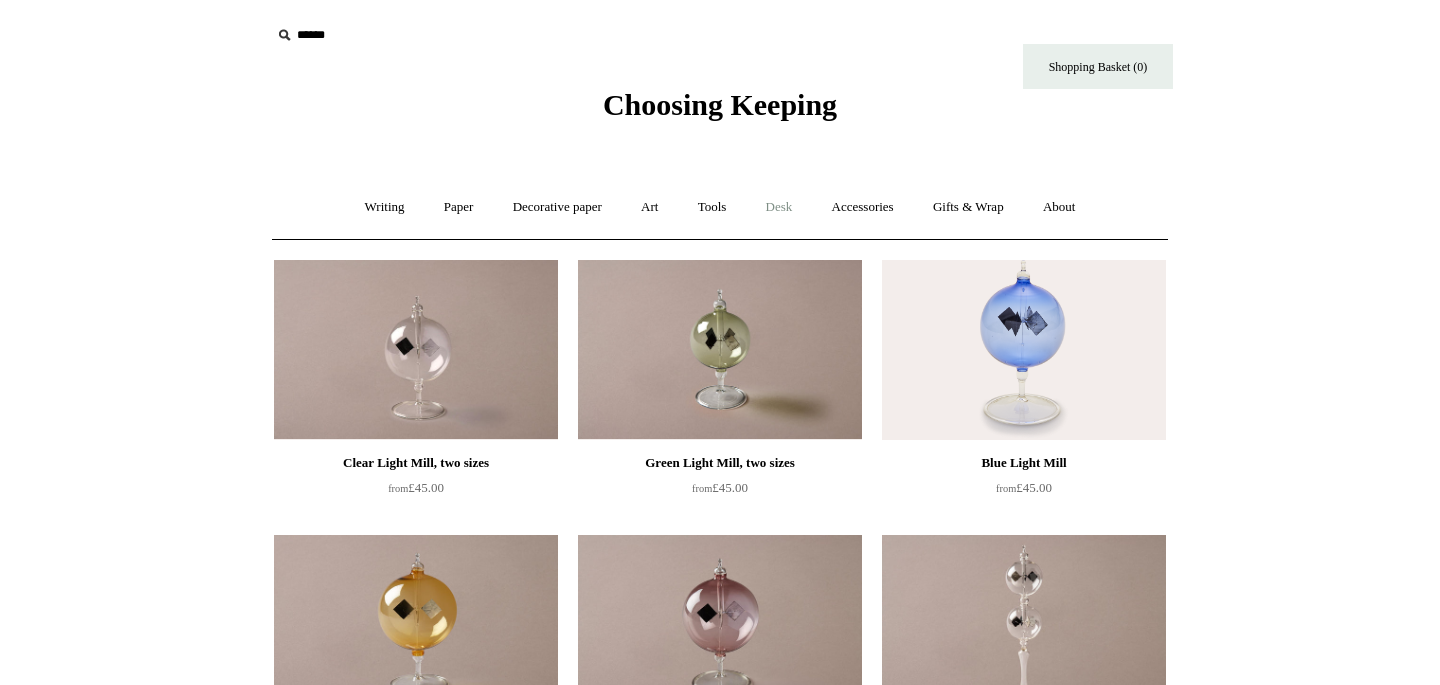 click on "Desk +" at bounding box center [779, 207] 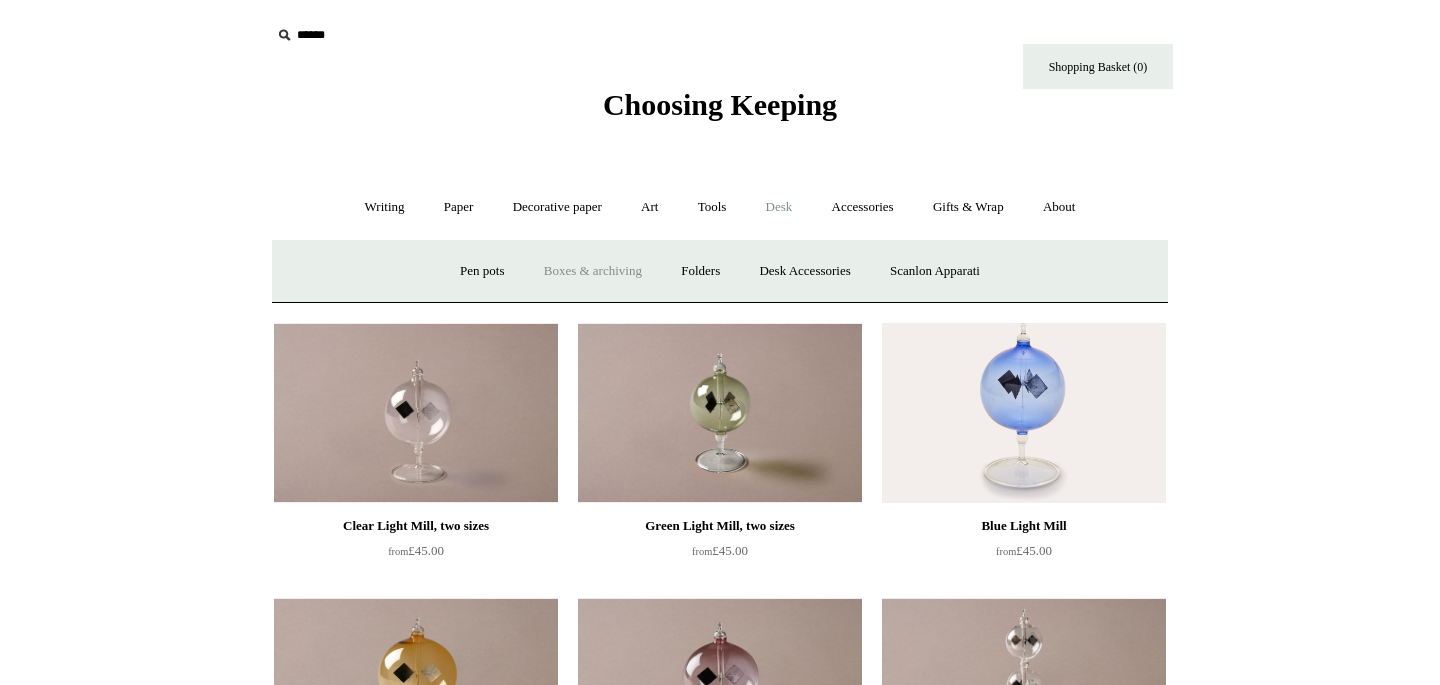 click on "Boxes & archiving" at bounding box center [593, 271] 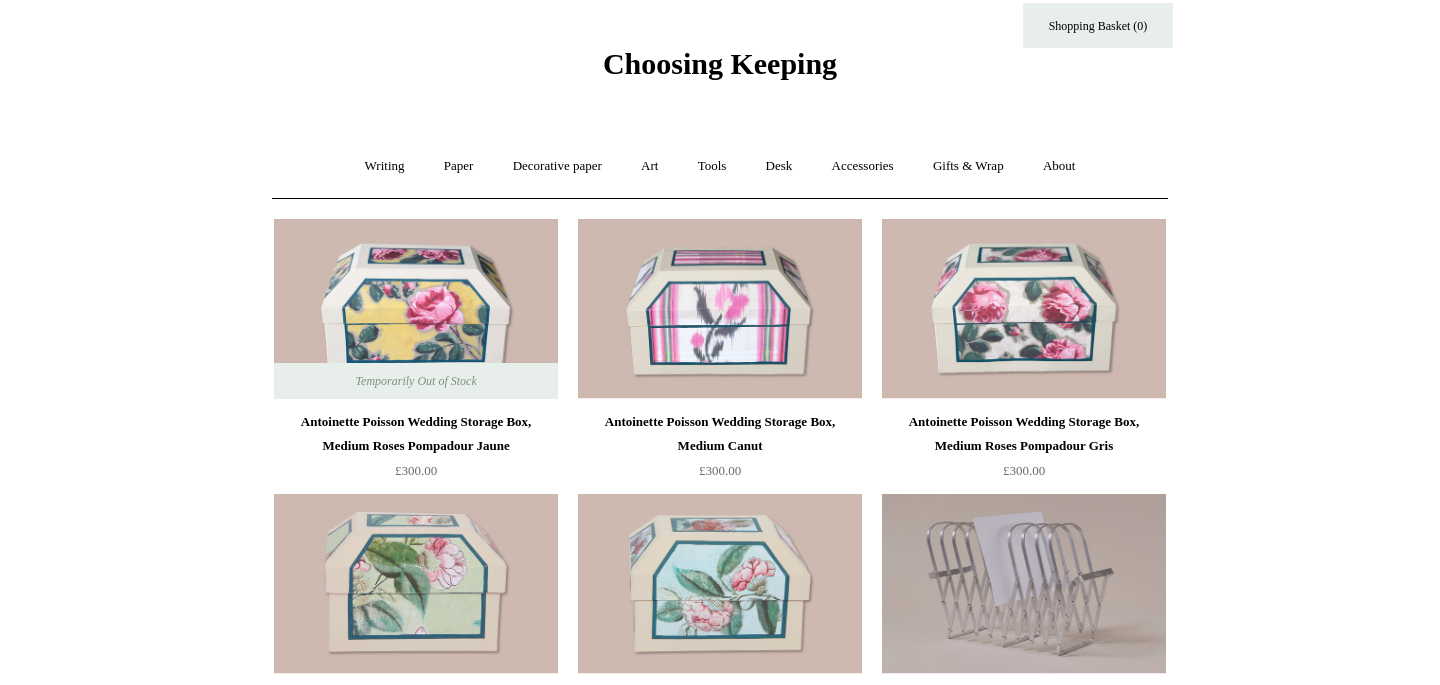 scroll, scrollTop: 0, scrollLeft: 0, axis: both 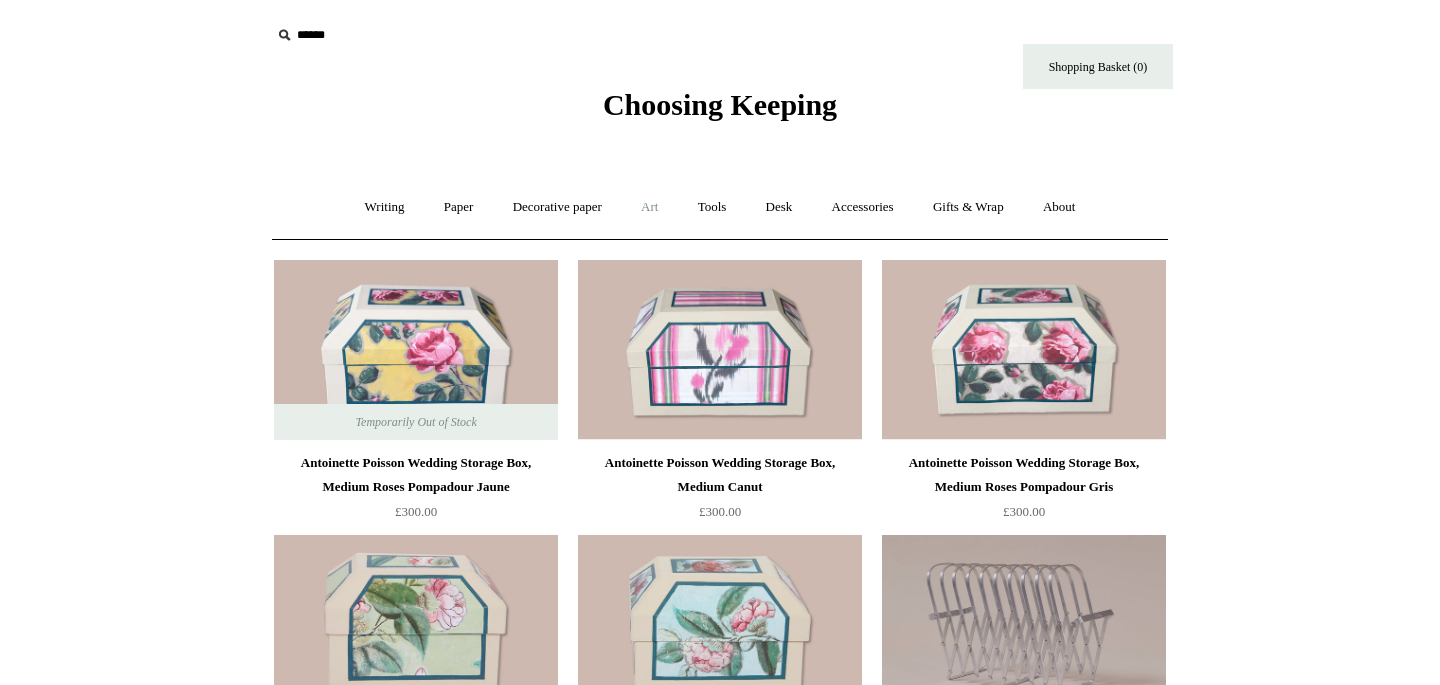 click on "Art +" at bounding box center [649, 207] 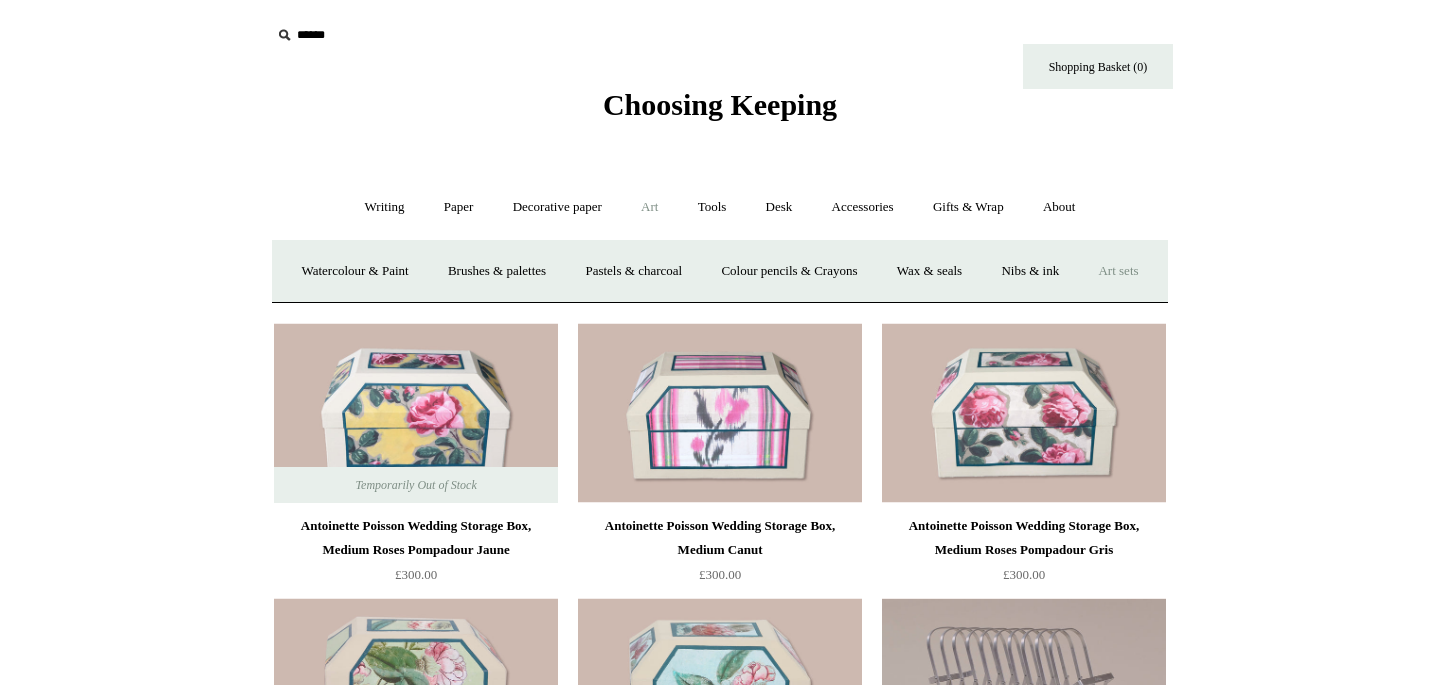 click on "Art sets" at bounding box center (1118, 271) 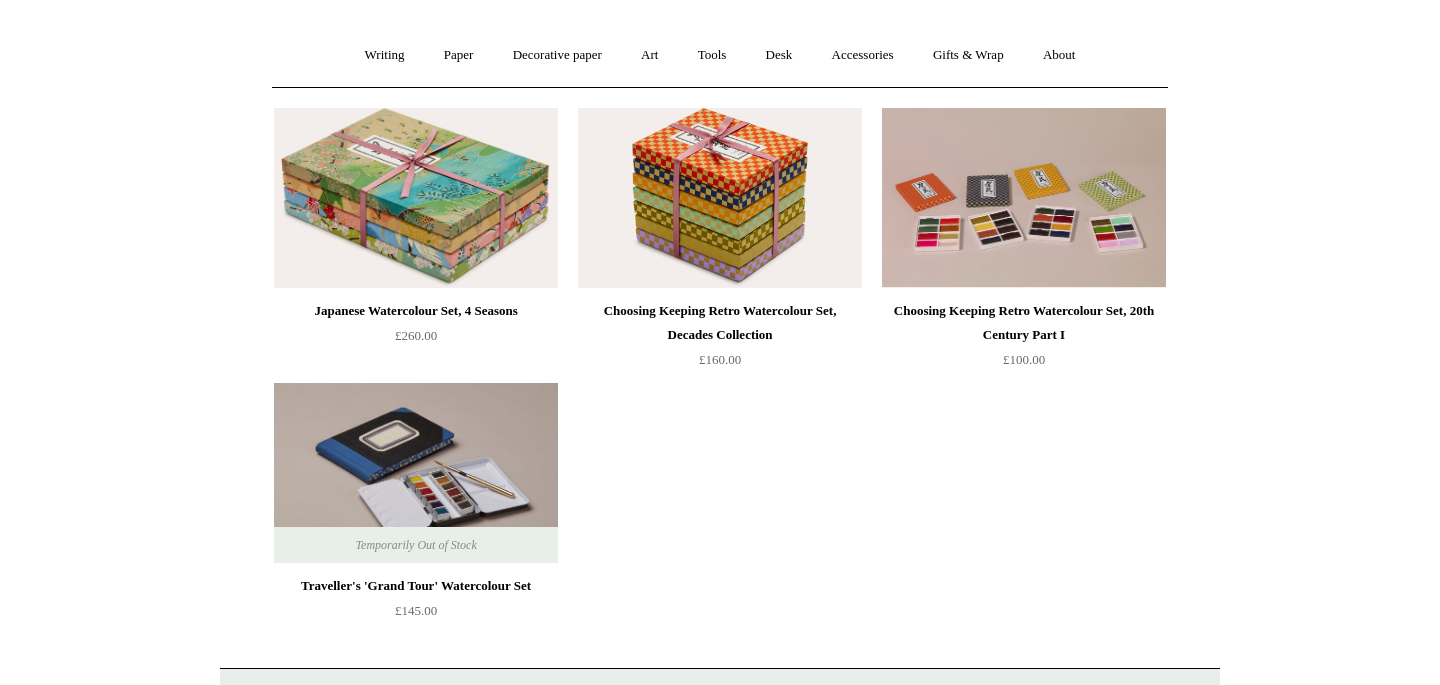 scroll, scrollTop: 0, scrollLeft: 0, axis: both 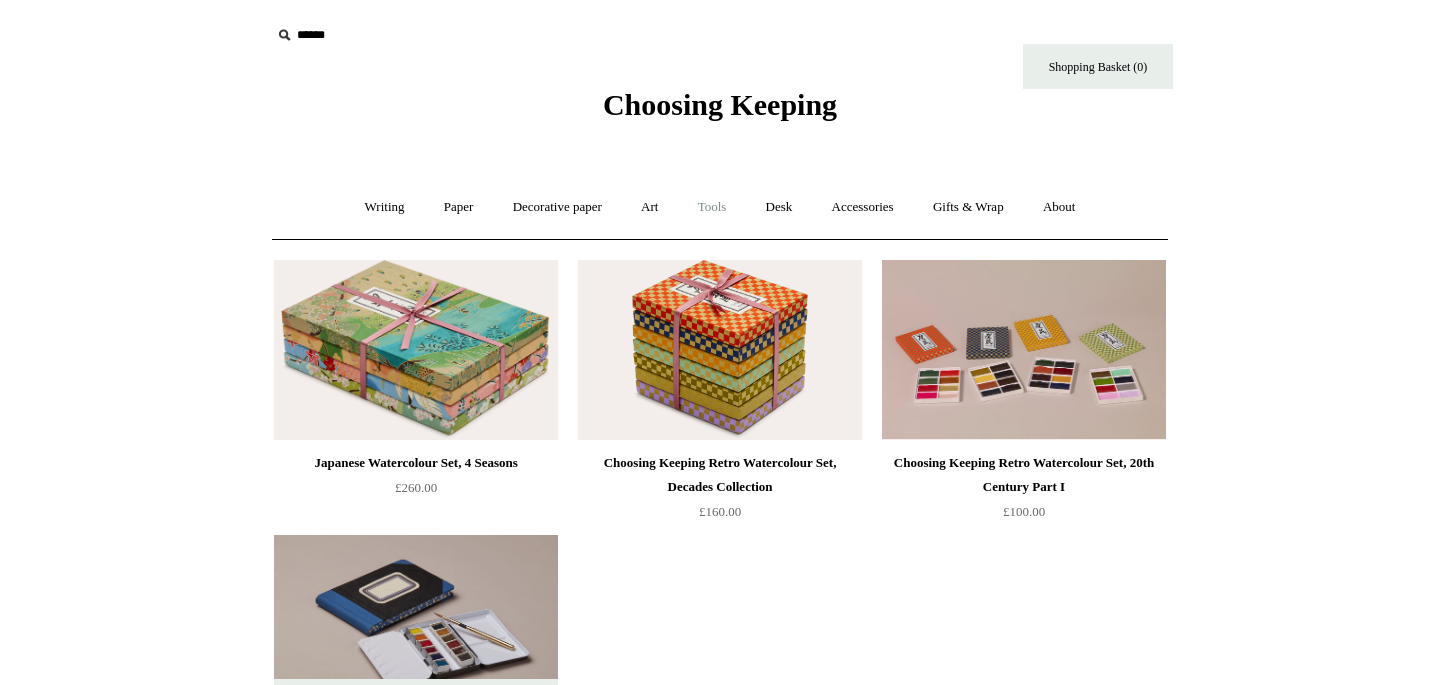 click on "Tools +" at bounding box center [712, 207] 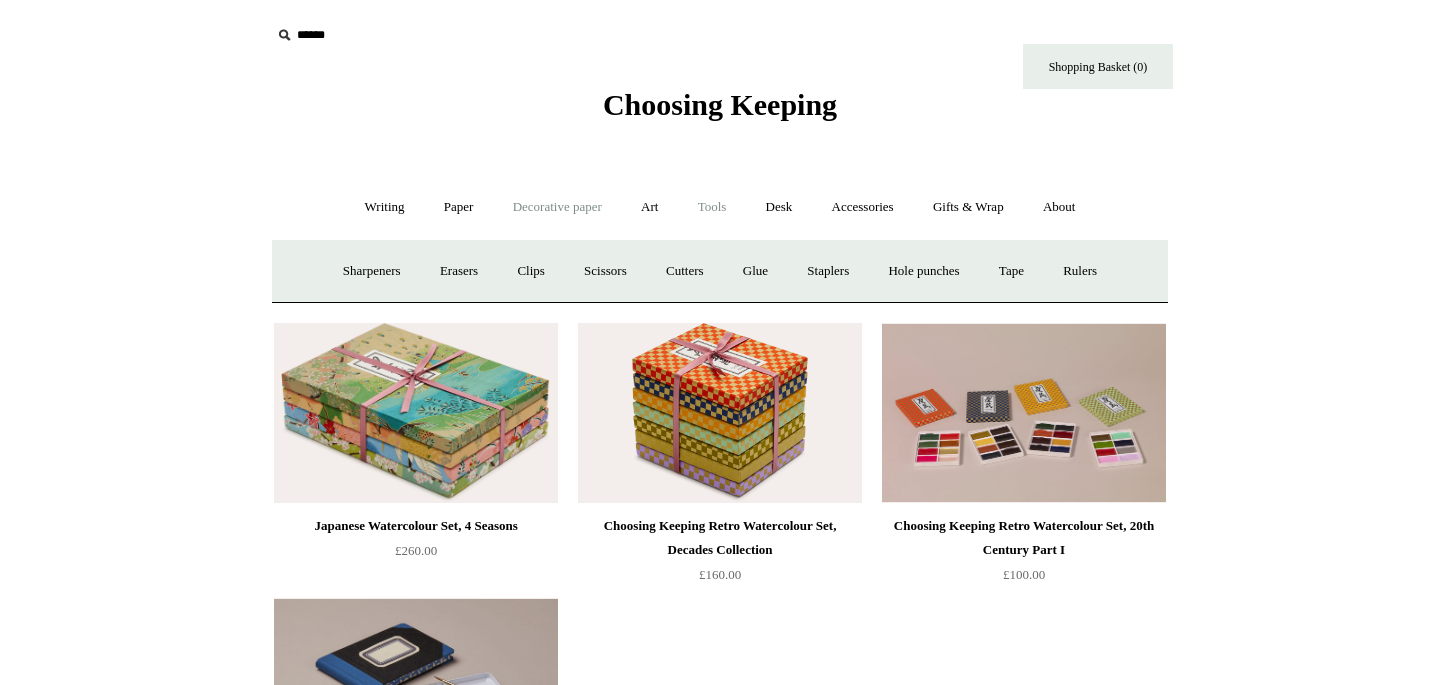 click on "Decorative paper +" at bounding box center [557, 207] 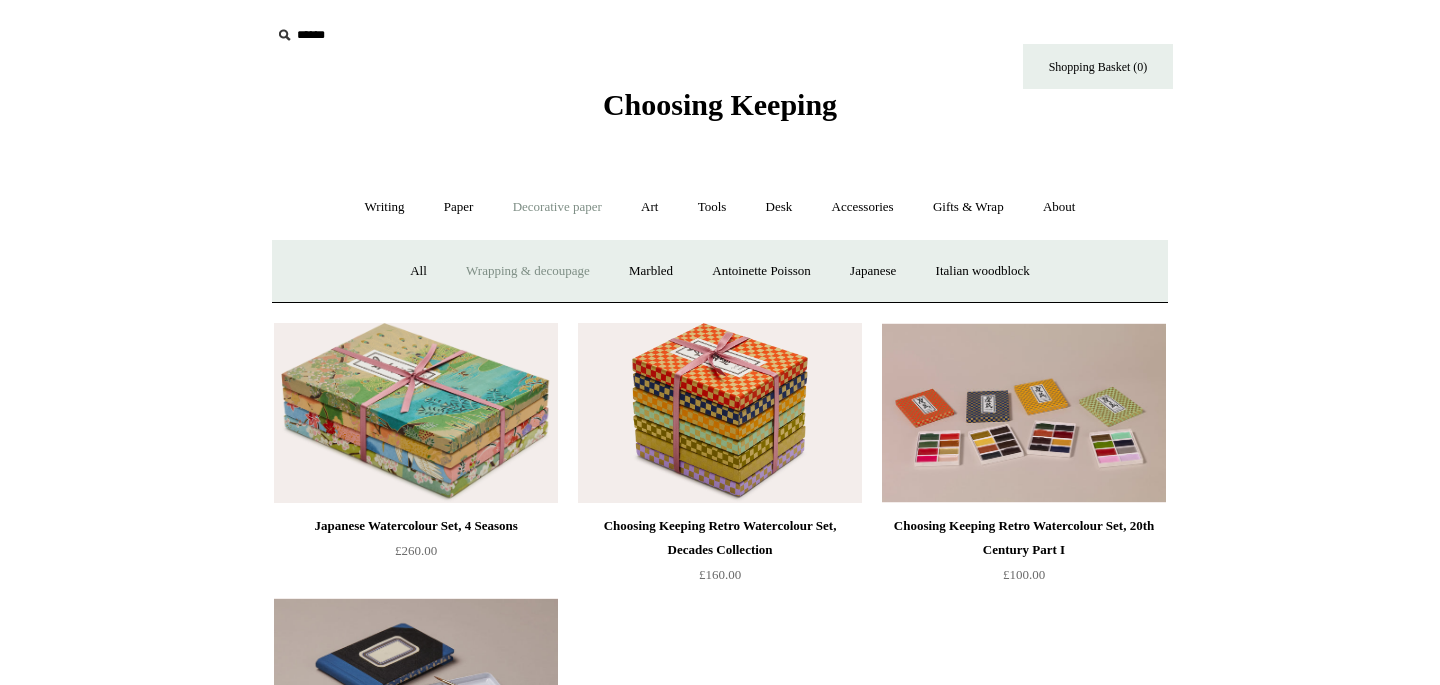 click on "Wrapping & decoupage" at bounding box center [528, 271] 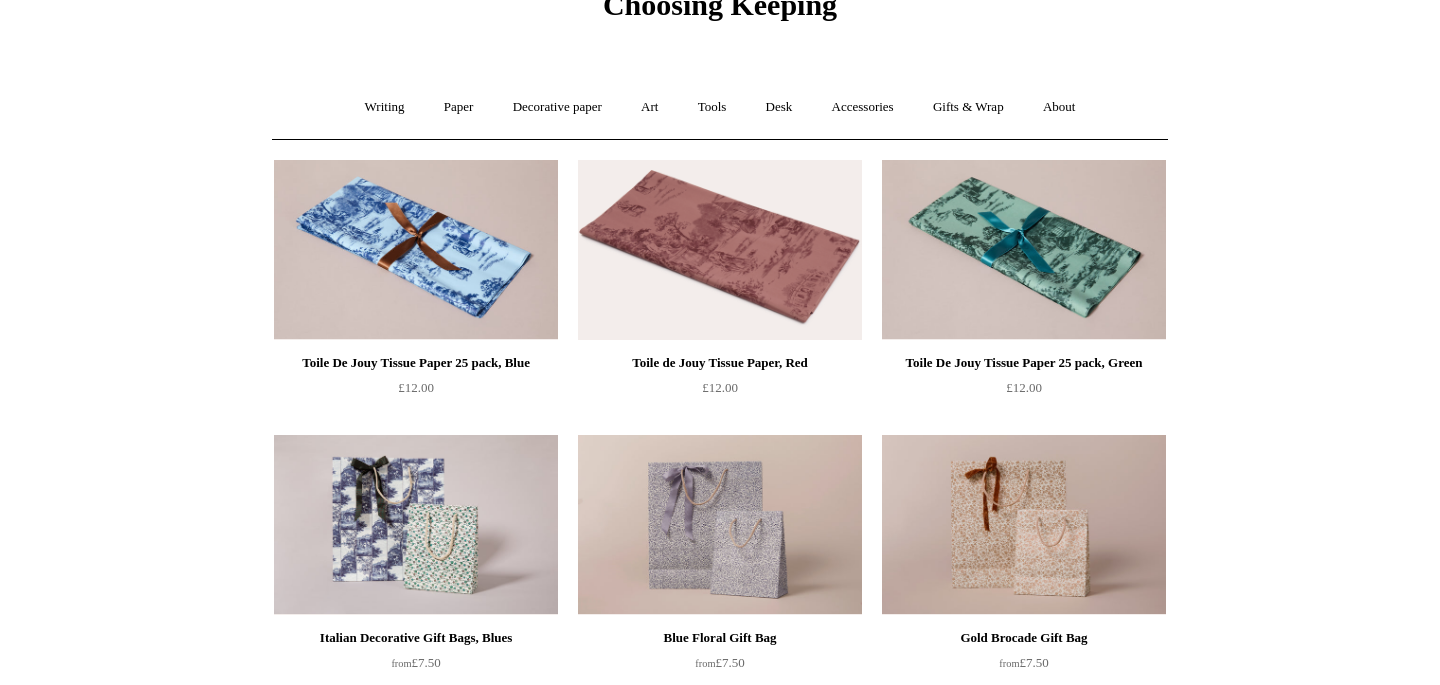 scroll, scrollTop: 0, scrollLeft: 0, axis: both 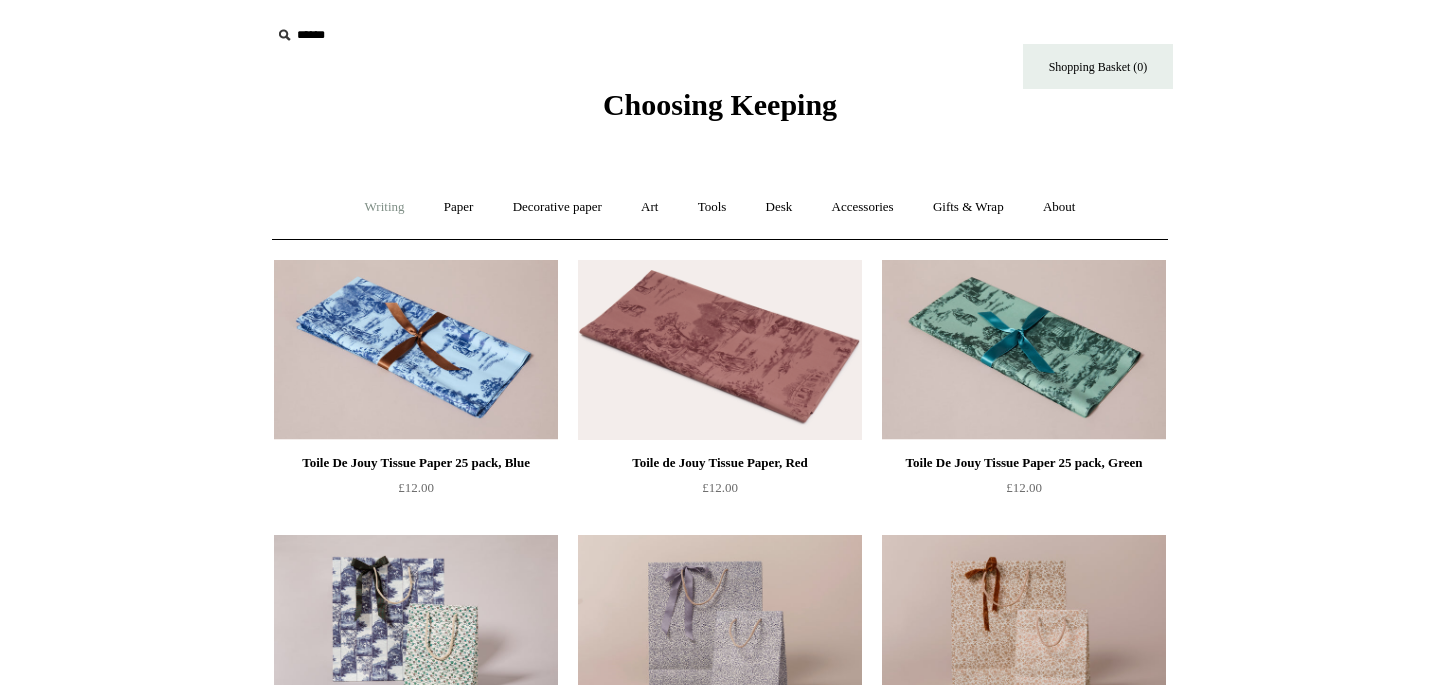 click on "Writing +" at bounding box center (385, 207) 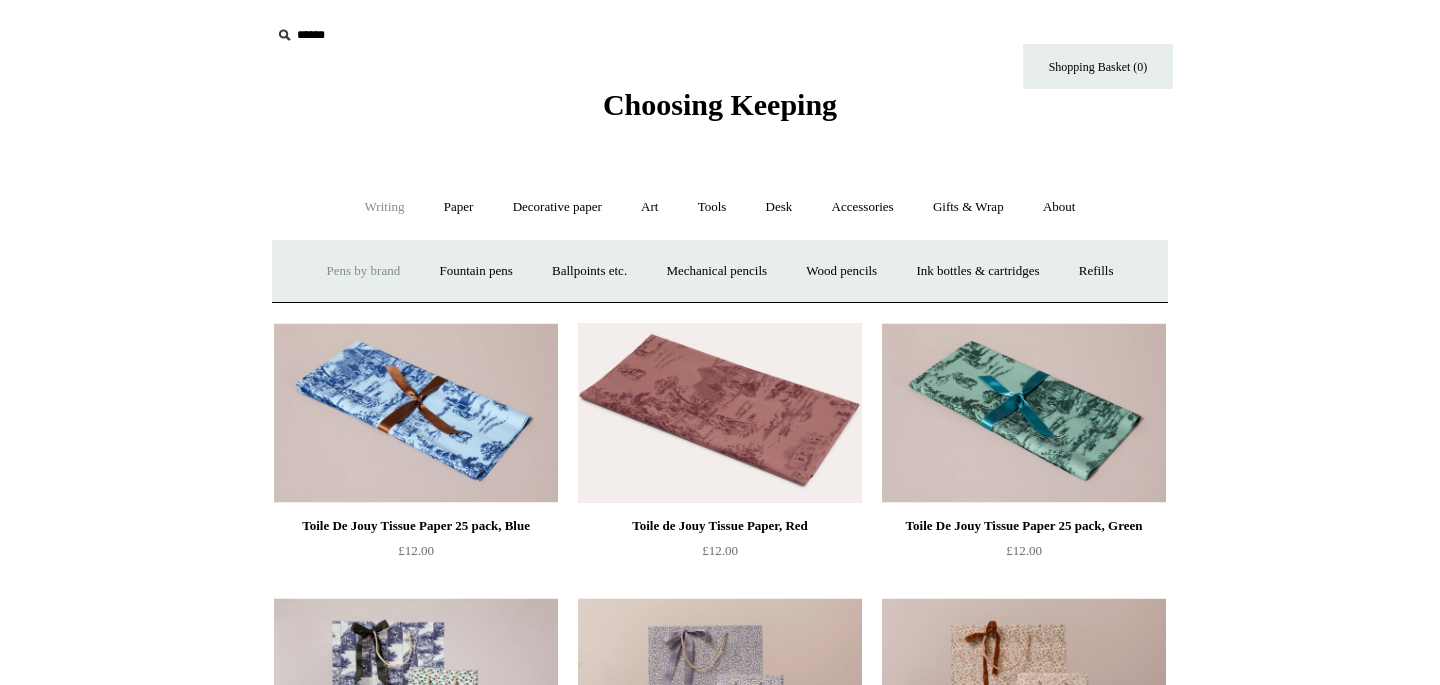 click on "Pens by brand +" at bounding box center [364, 271] 